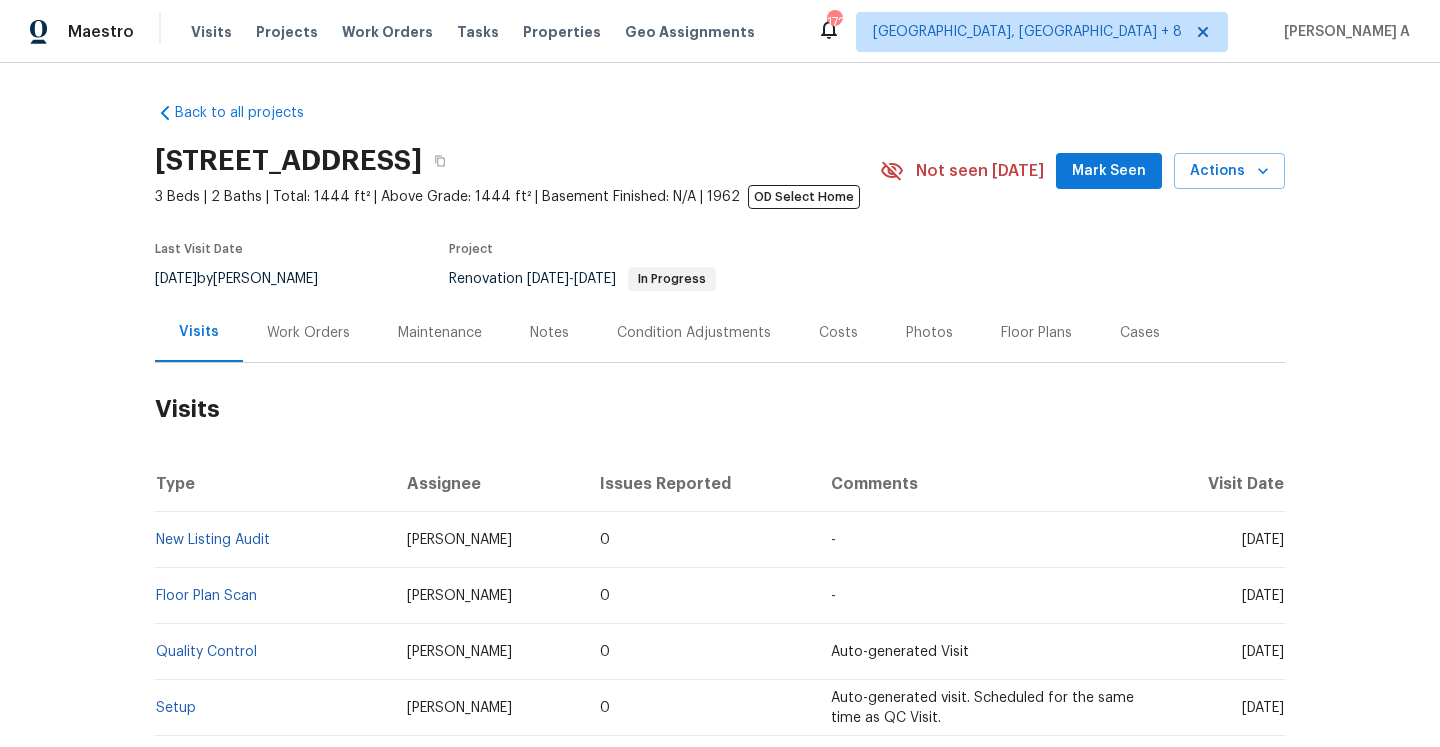 scroll, scrollTop: 0, scrollLeft: 0, axis: both 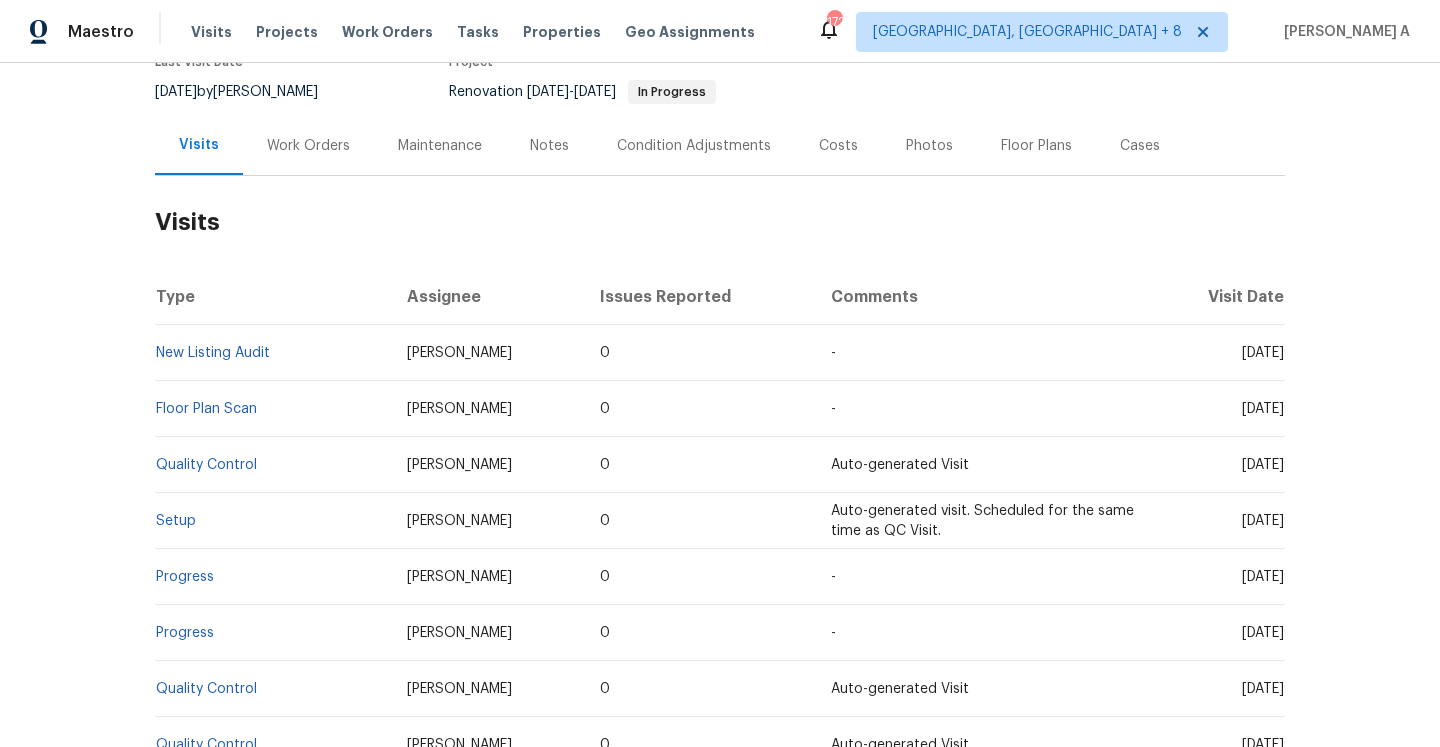 click on "Work Orders" at bounding box center [308, 145] 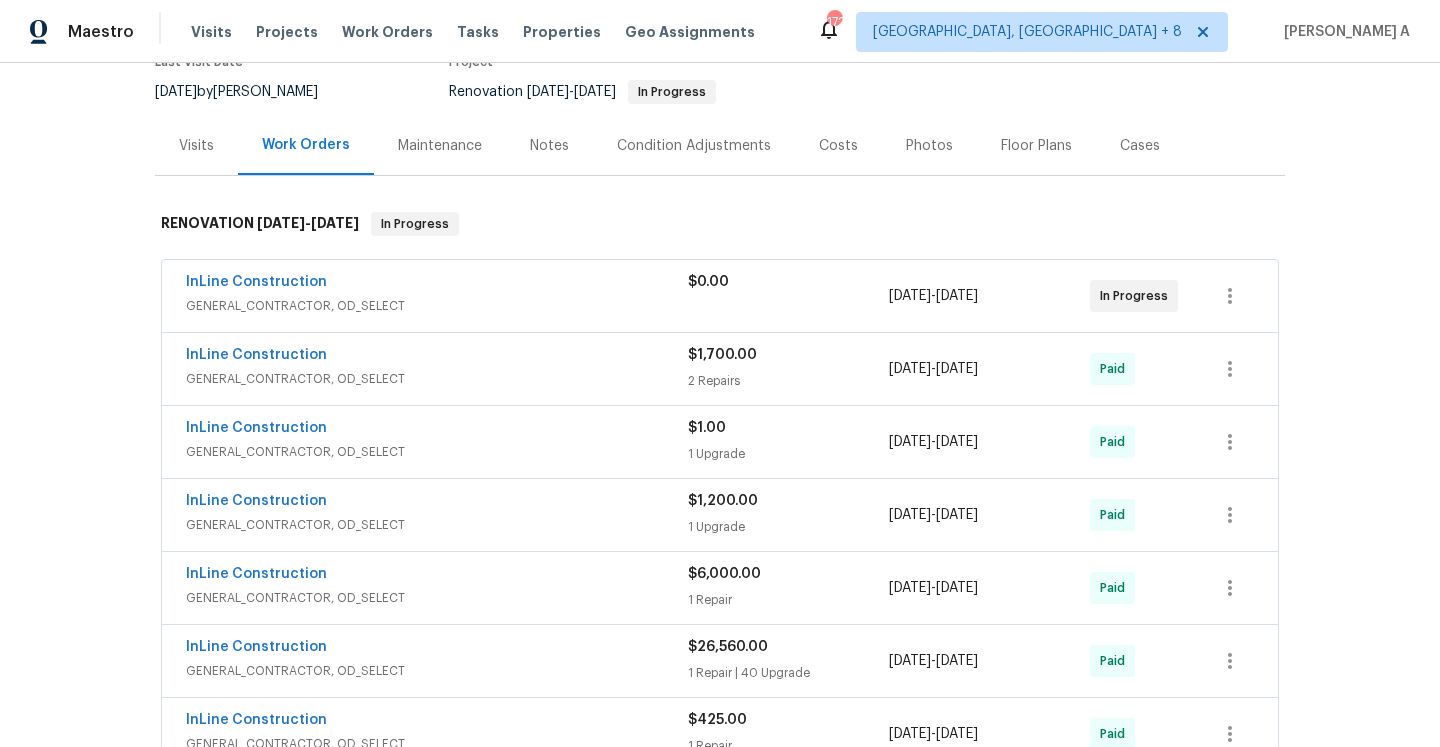 click on "Visits" at bounding box center [196, 145] 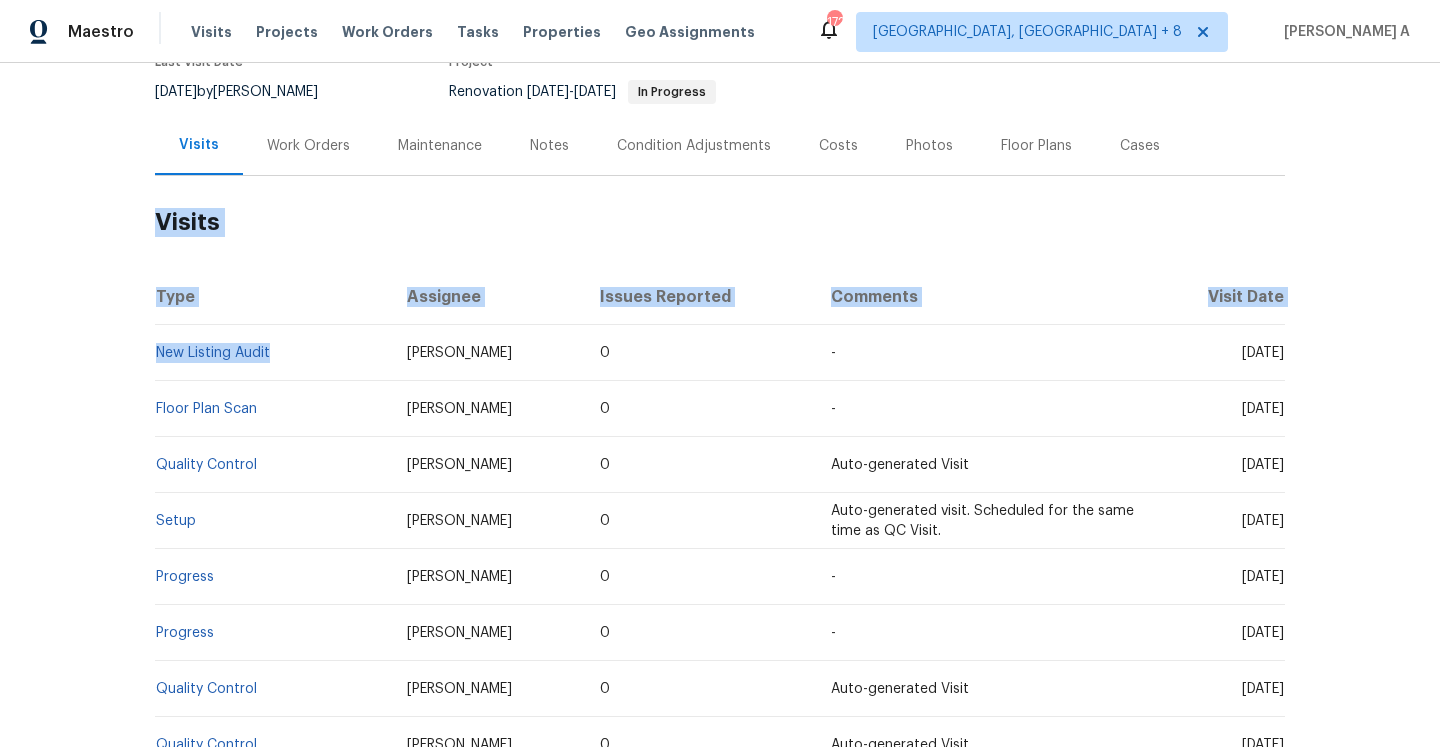 drag, startPoint x: 276, startPoint y: 362, endPoint x: 153, endPoint y: 356, distance: 123.146255 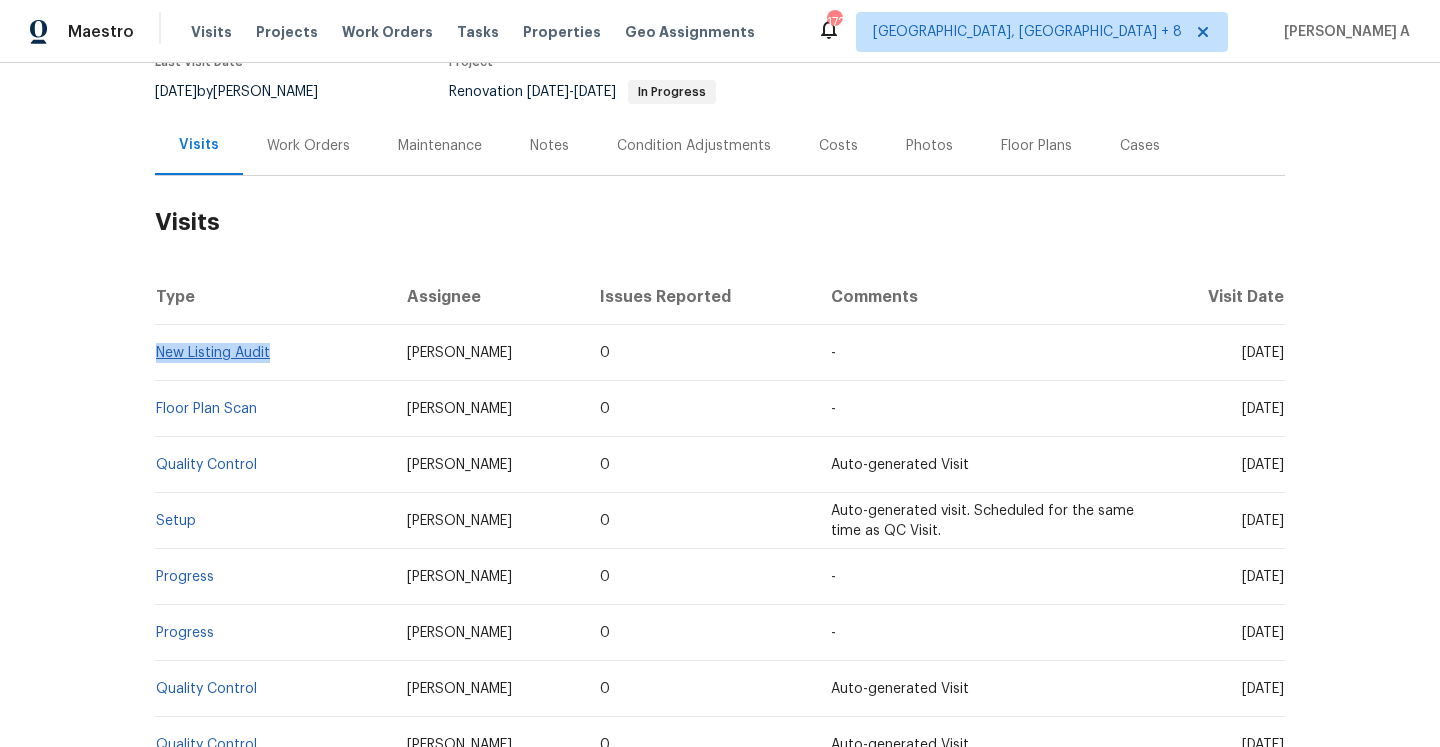 drag, startPoint x: 282, startPoint y: 348, endPoint x: 159, endPoint y: 358, distance: 123.40584 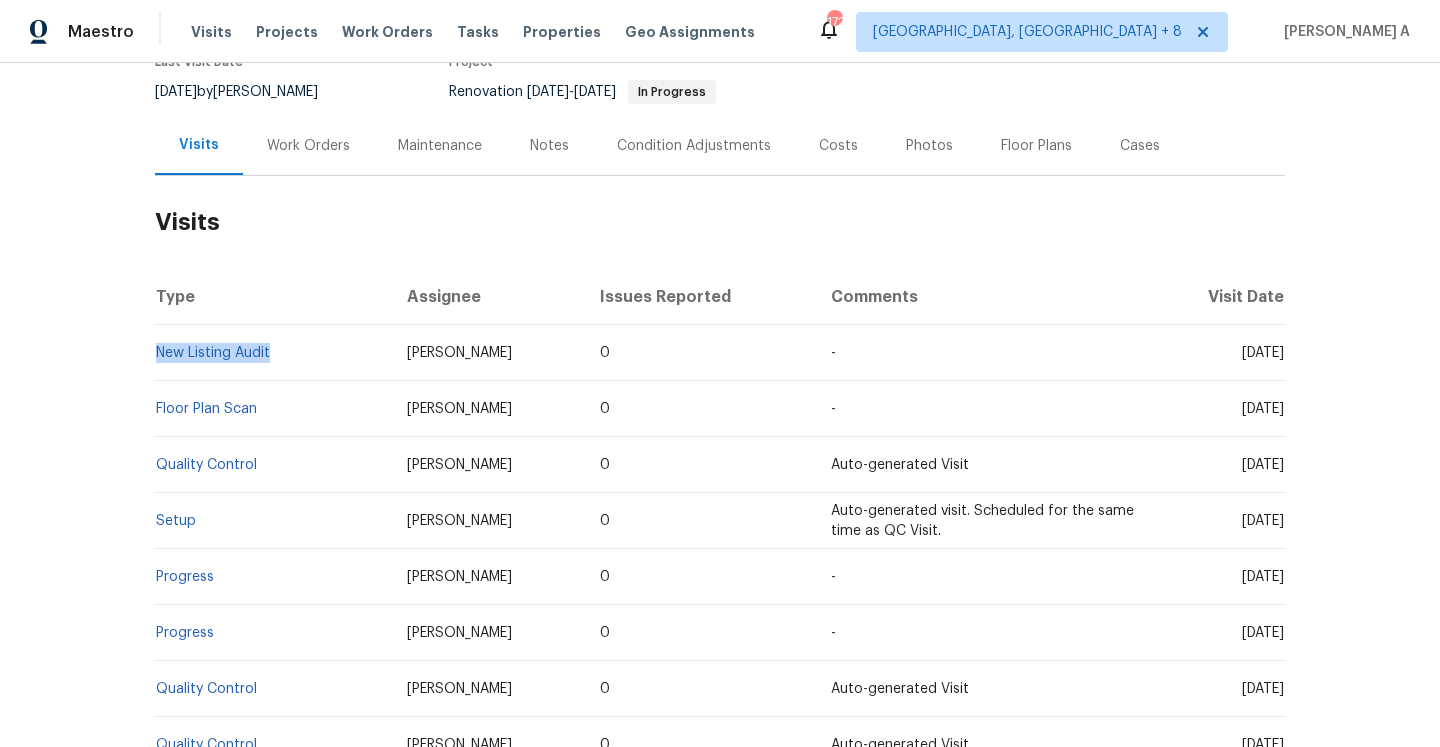 copy on "New Listing Audit" 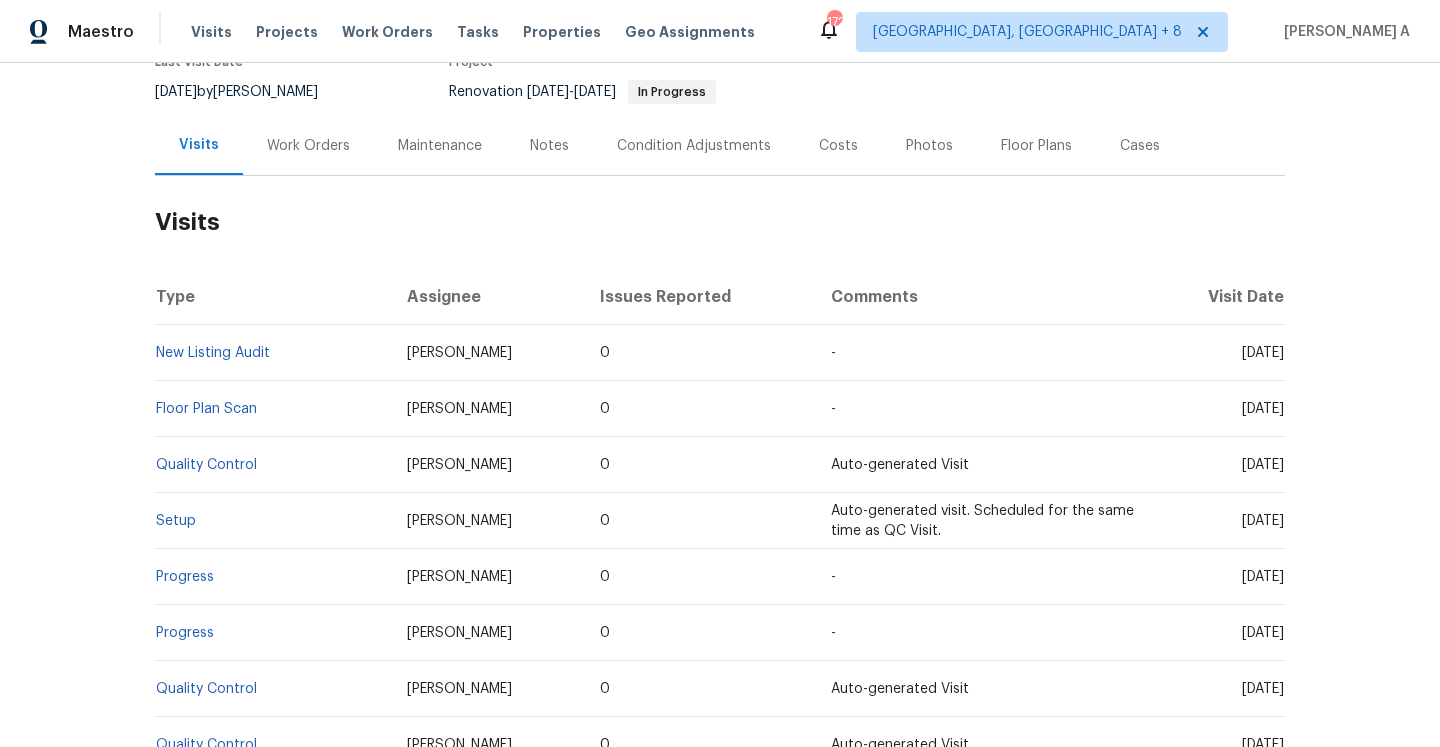 click on "Work Orders" at bounding box center (308, 145) 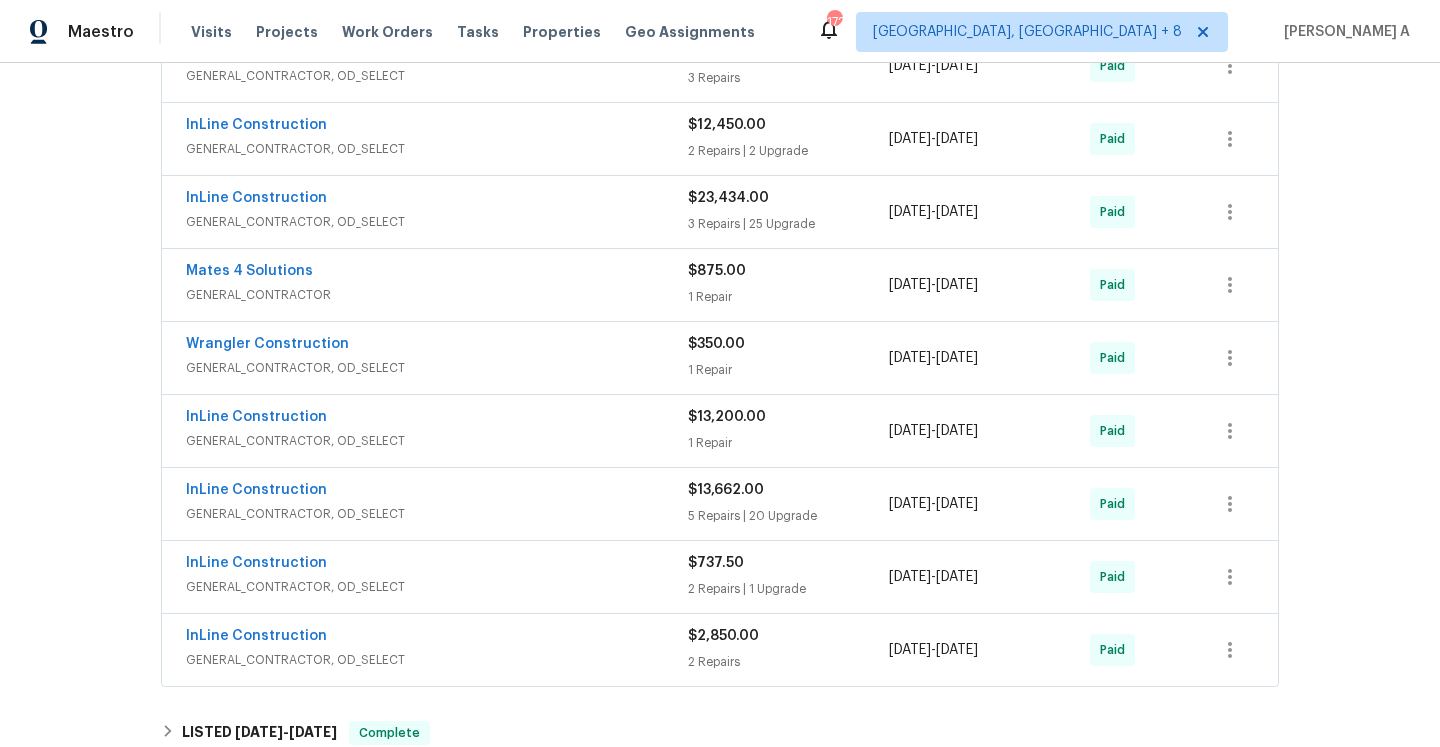 scroll, scrollTop: 935, scrollLeft: 0, axis: vertical 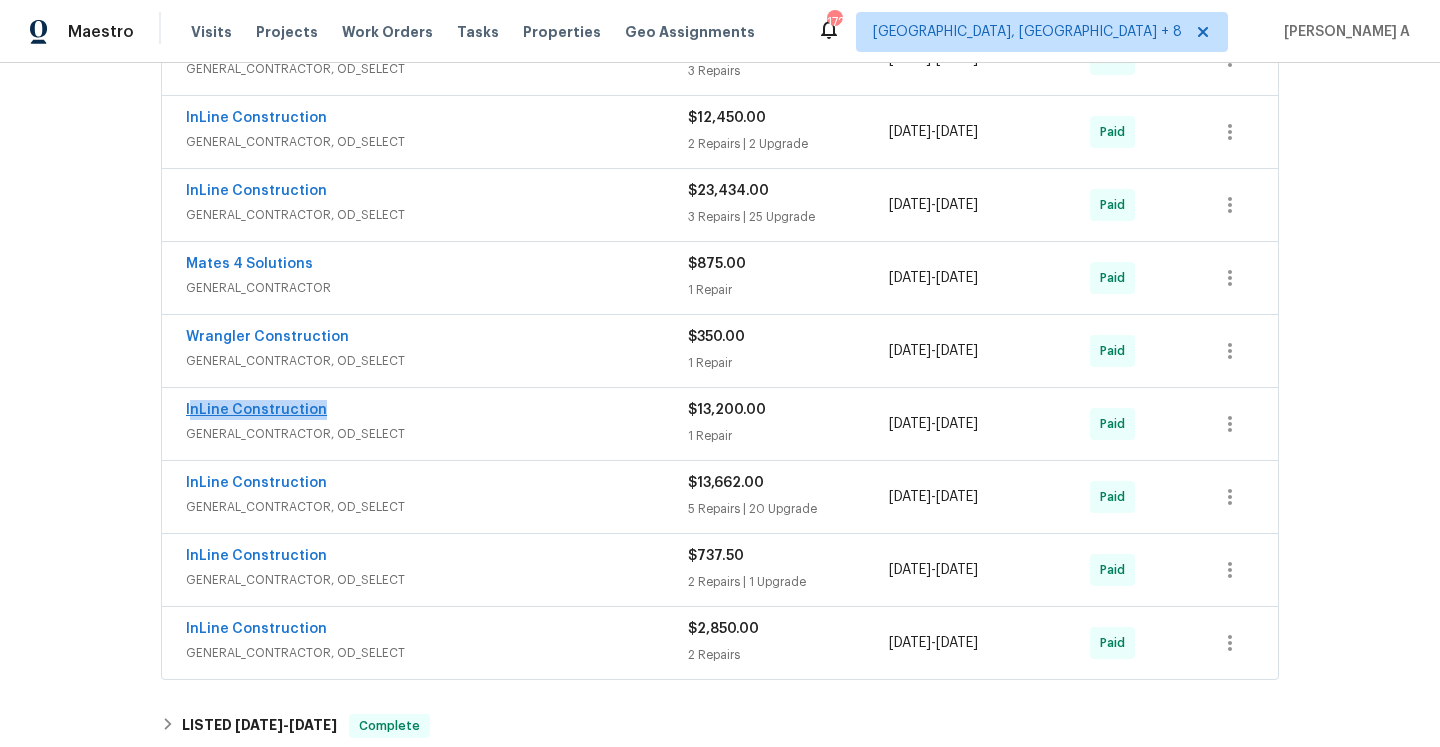 drag, startPoint x: 336, startPoint y: 412, endPoint x: 191, endPoint y: 411, distance: 145.00345 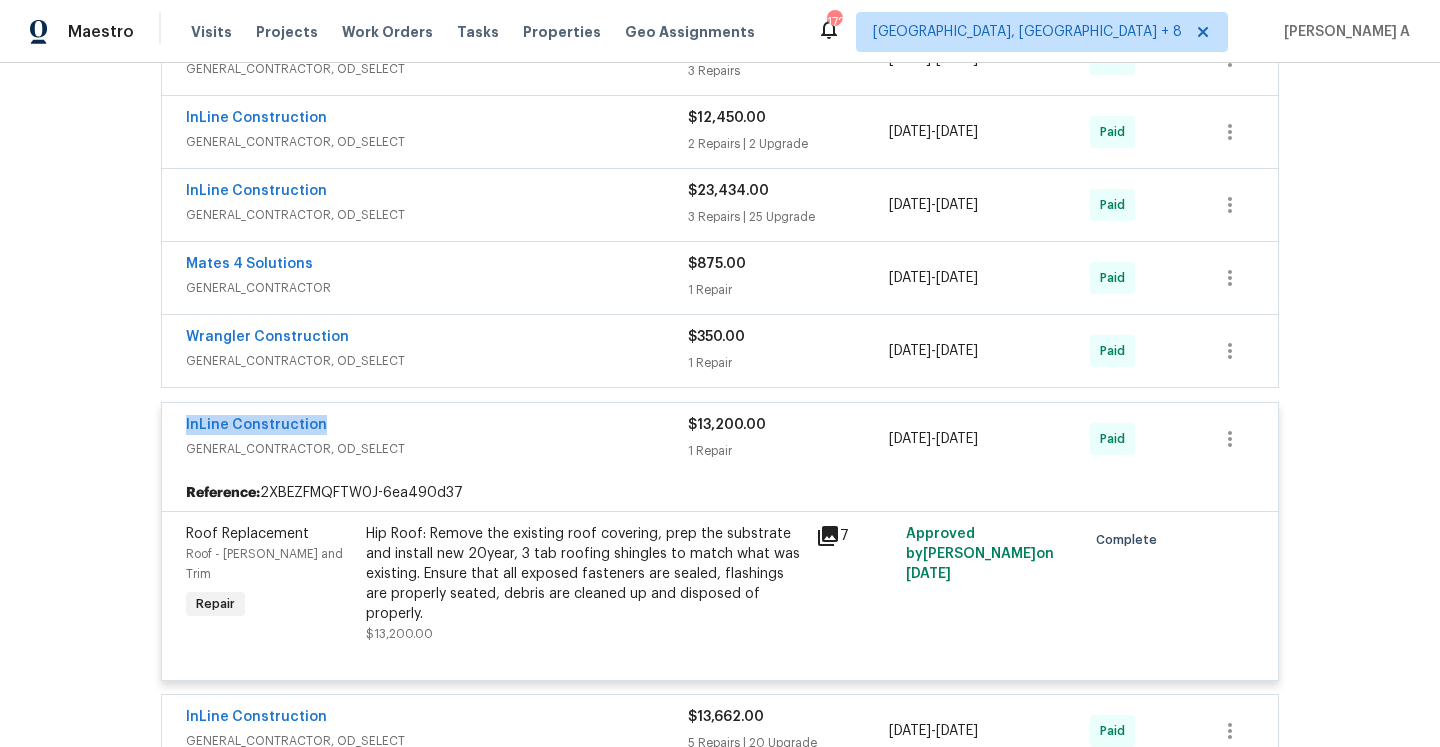 copy on "InLine Construction" 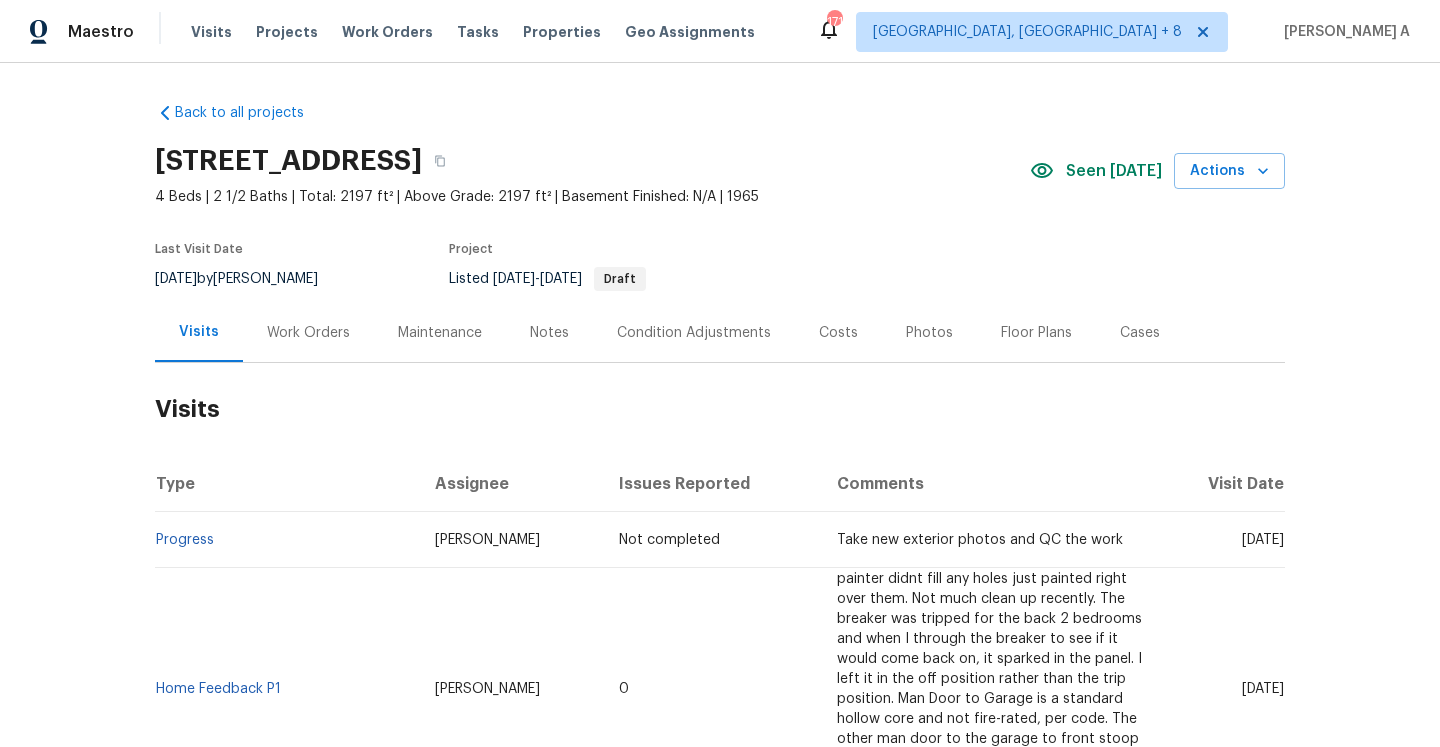 scroll, scrollTop: 0, scrollLeft: 0, axis: both 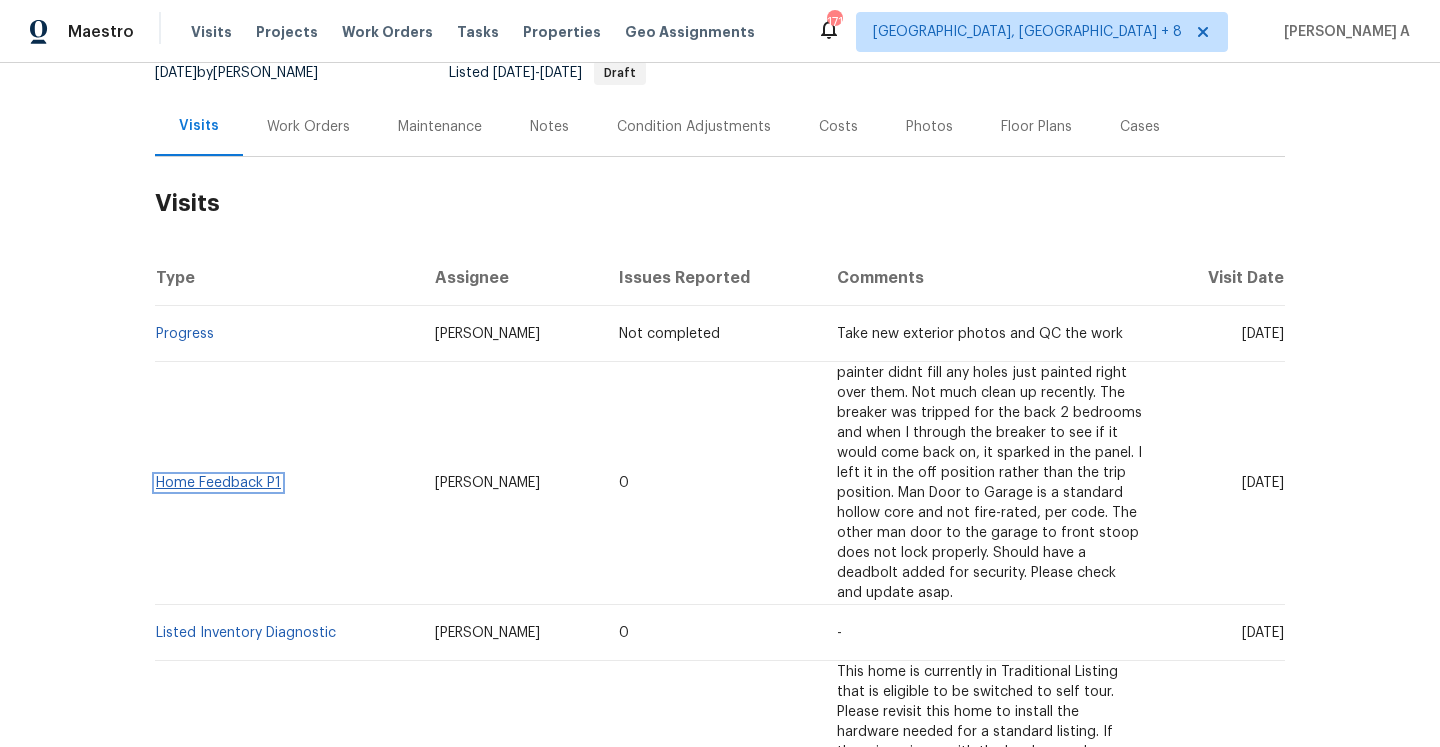 click on "Home Feedback P1" at bounding box center [218, 483] 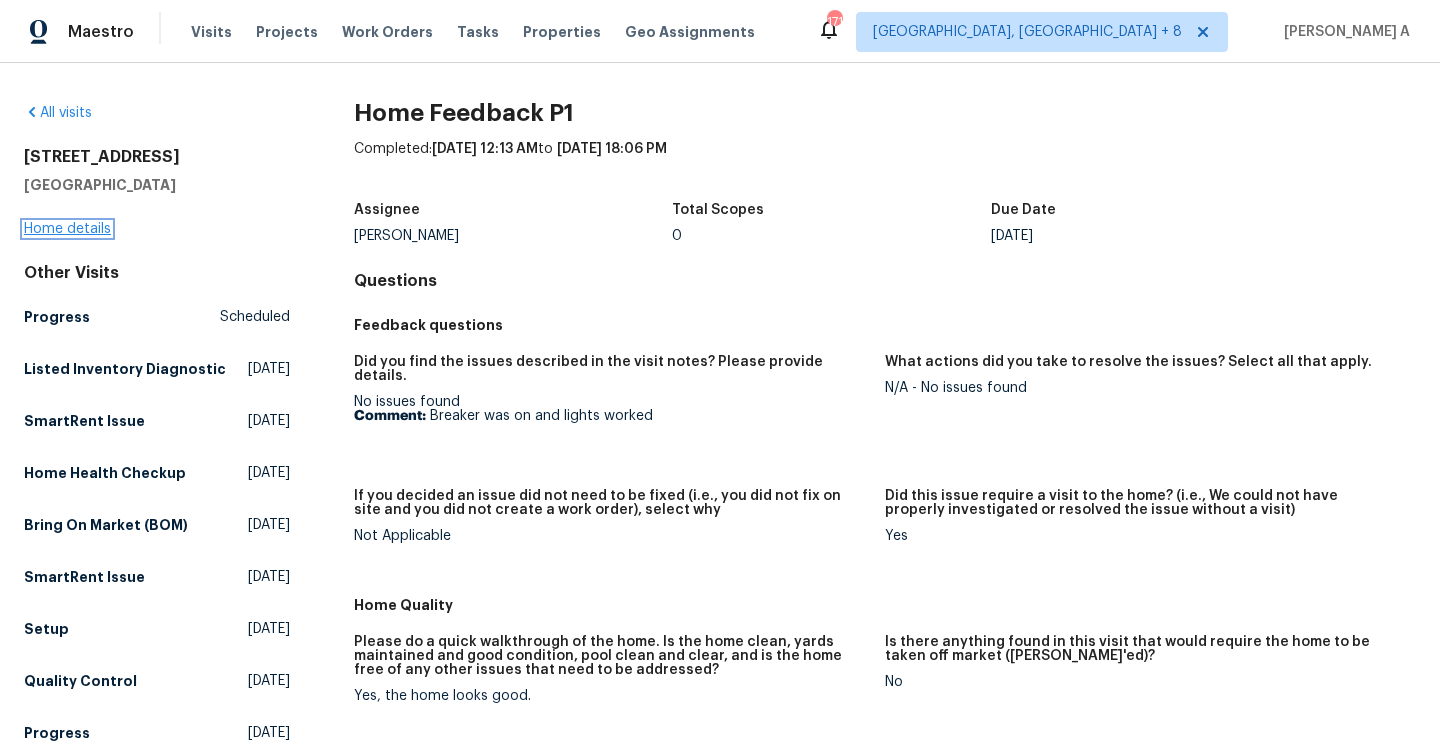 click on "Home details" at bounding box center (67, 229) 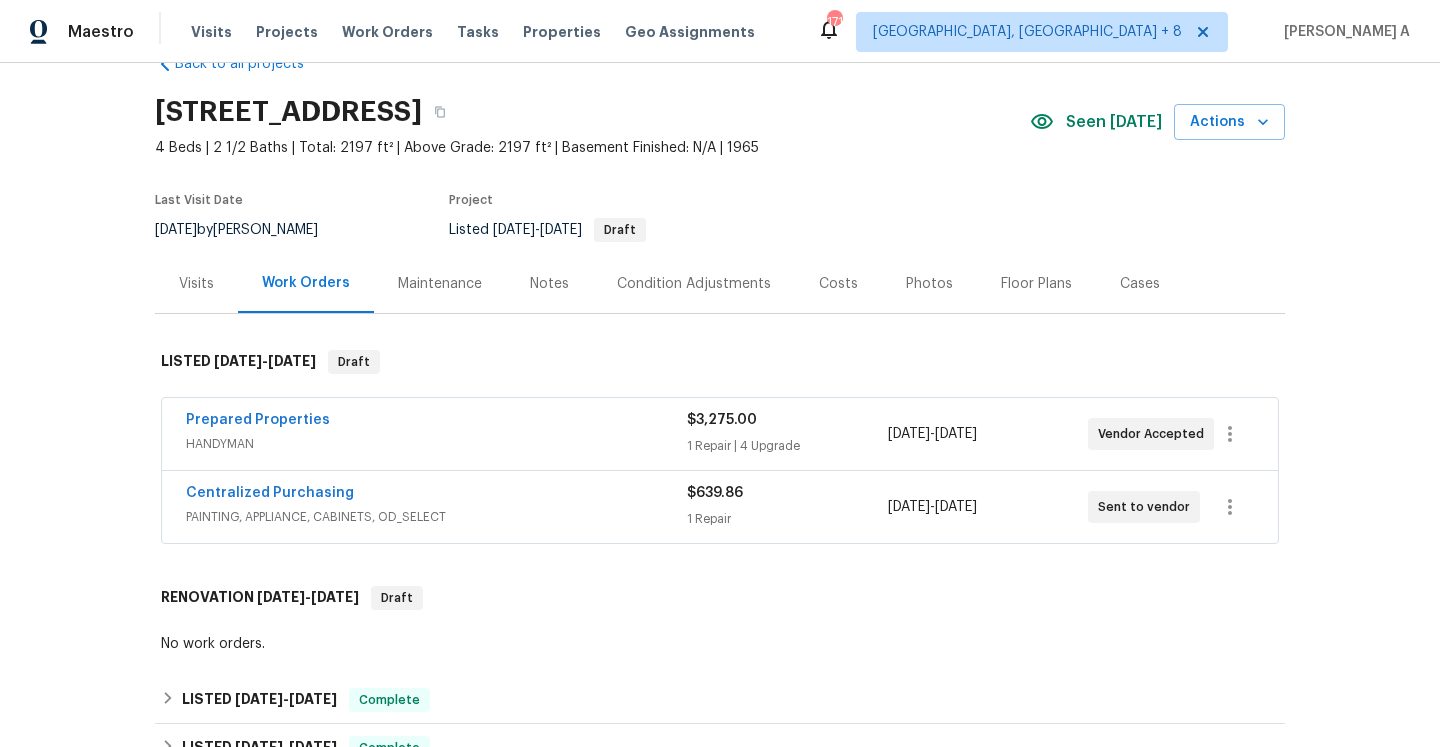 scroll, scrollTop: 53, scrollLeft: 0, axis: vertical 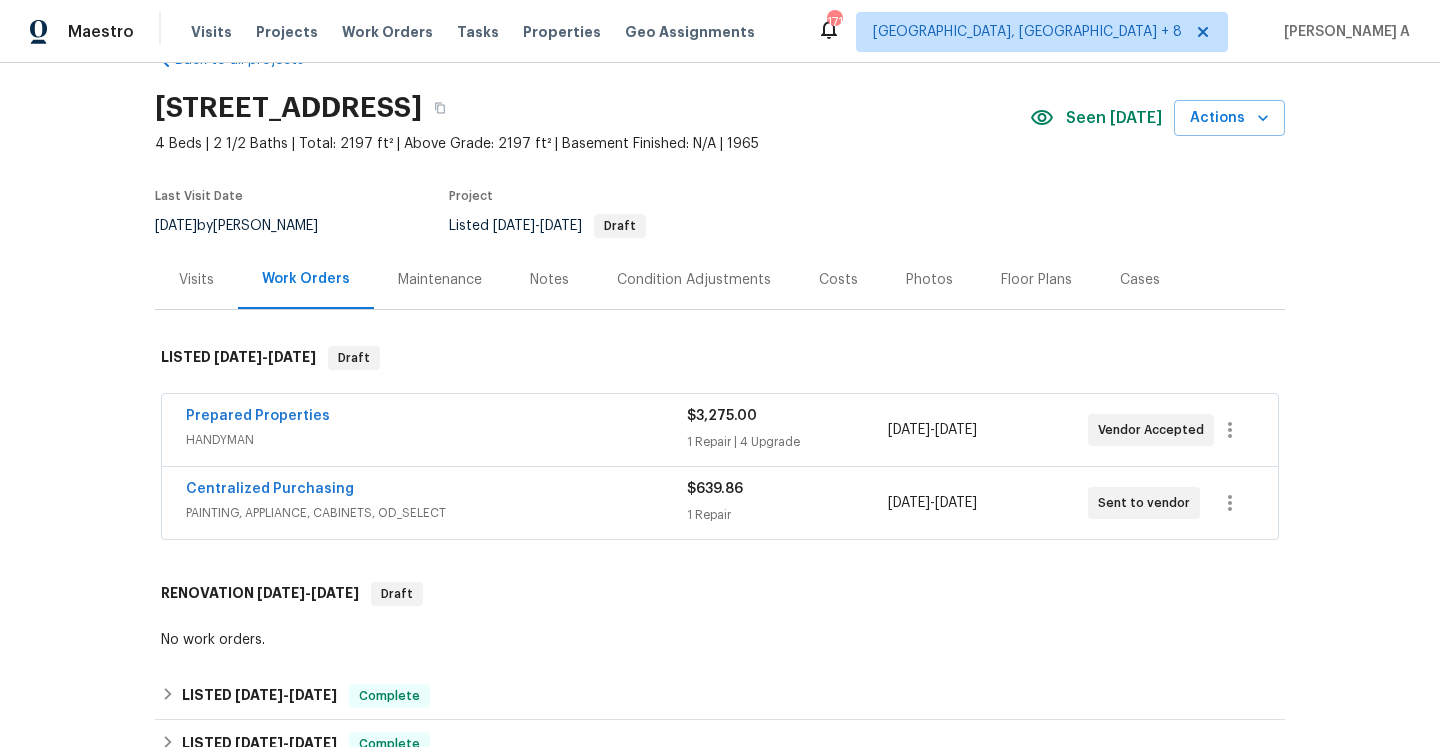 click on "HANDYMAN" at bounding box center [436, 440] 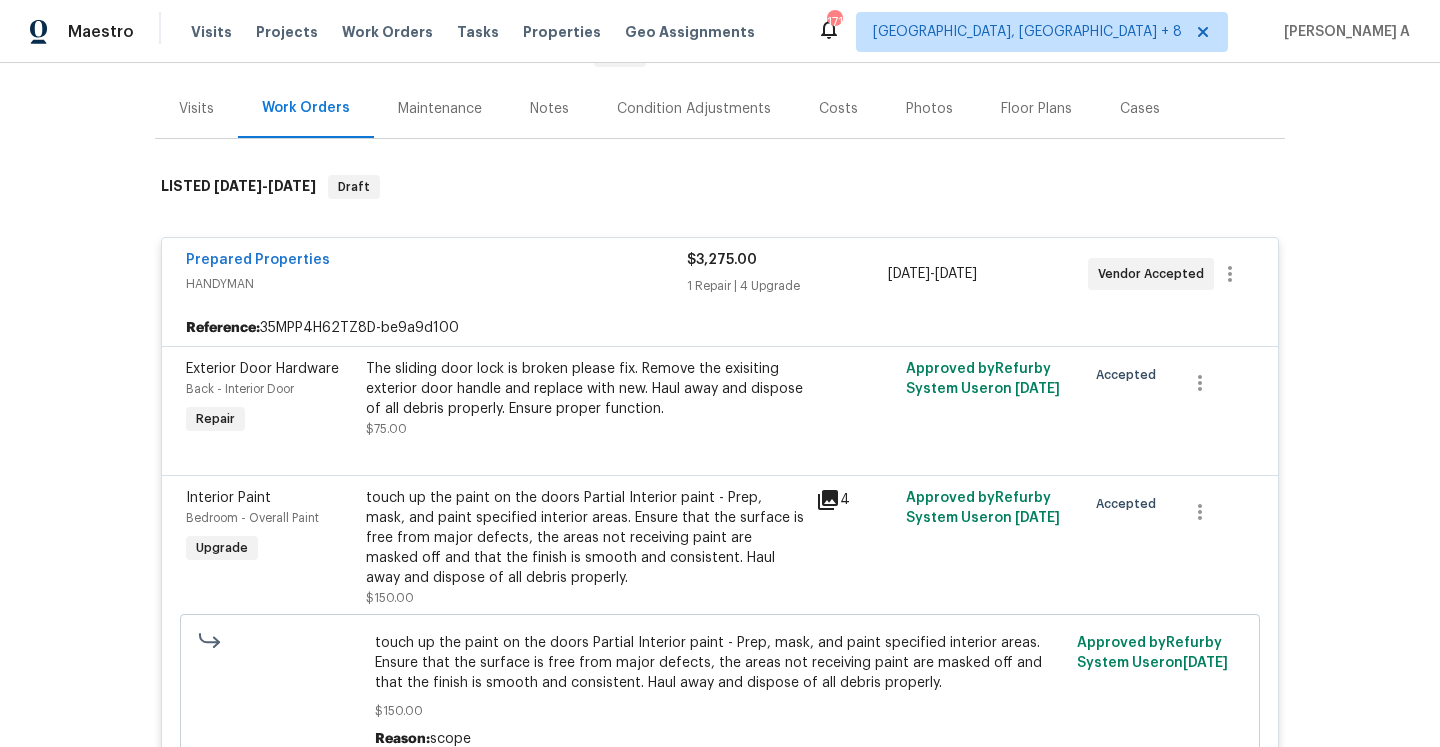 scroll, scrollTop: 238, scrollLeft: 0, axis: vertical 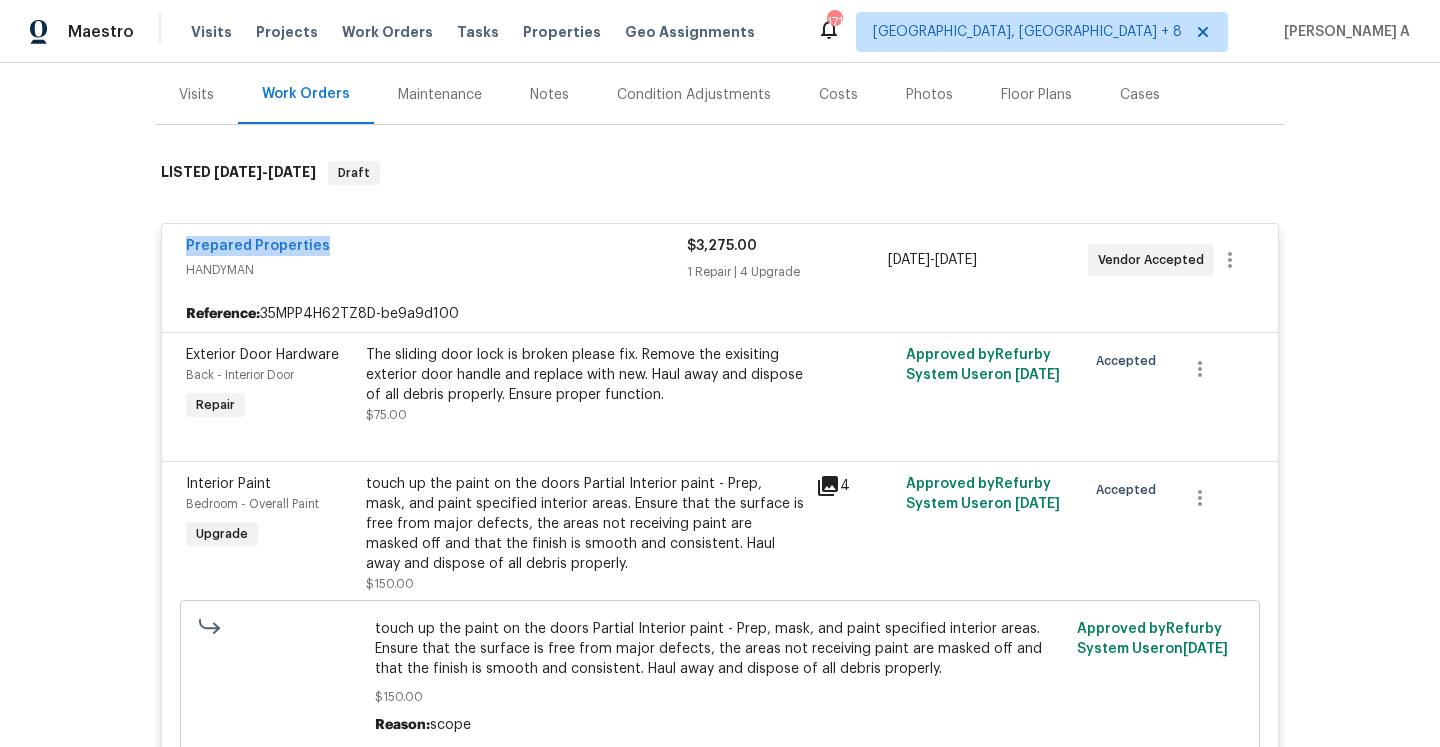 drag, startPoint x: 327, startPoint y: 250, endPoint x: 180, endPoint y: 248, distance: 147.01361 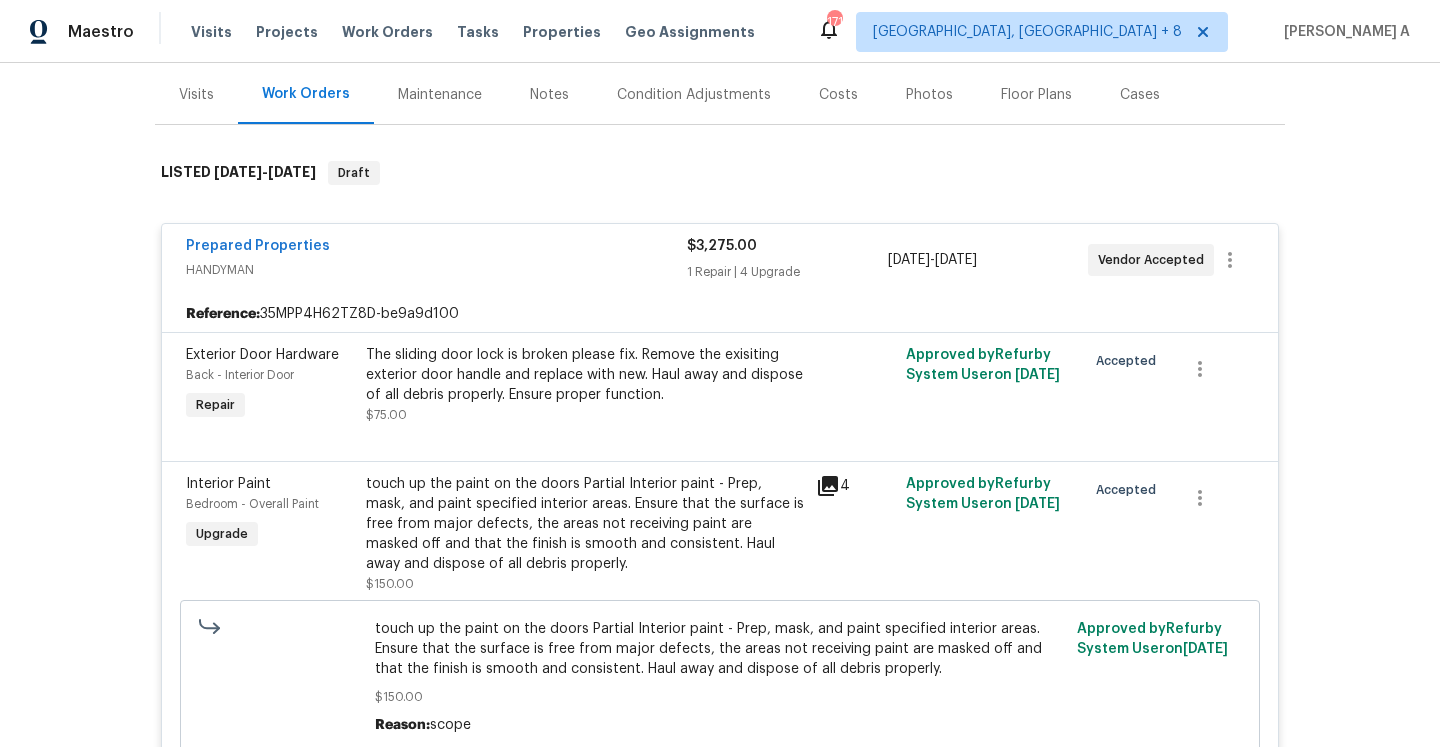 click on "Visits" at bounding box center [196, 94] 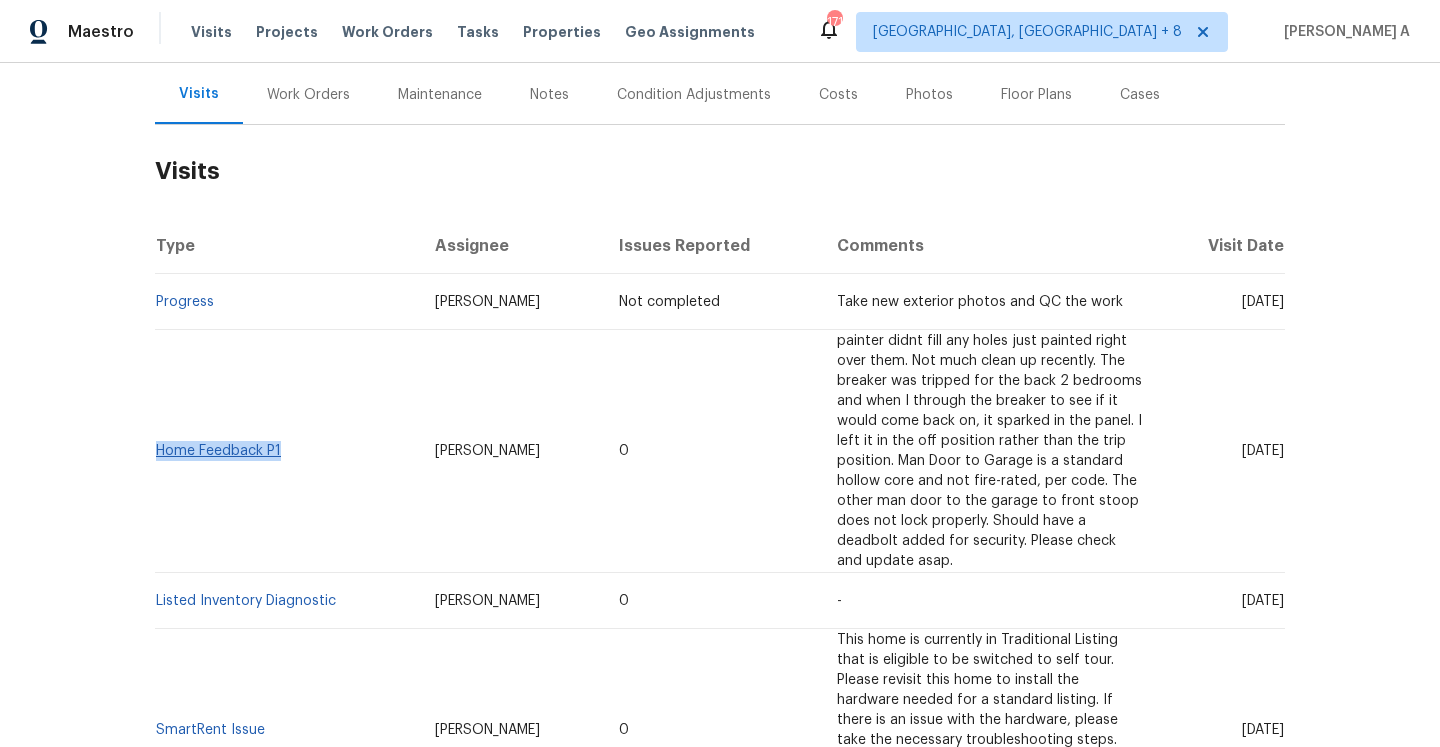 drag, startPoint x: 287, startPoint y: 451, endPoint x: 159, endPoint y: 448, distance: 128.03516 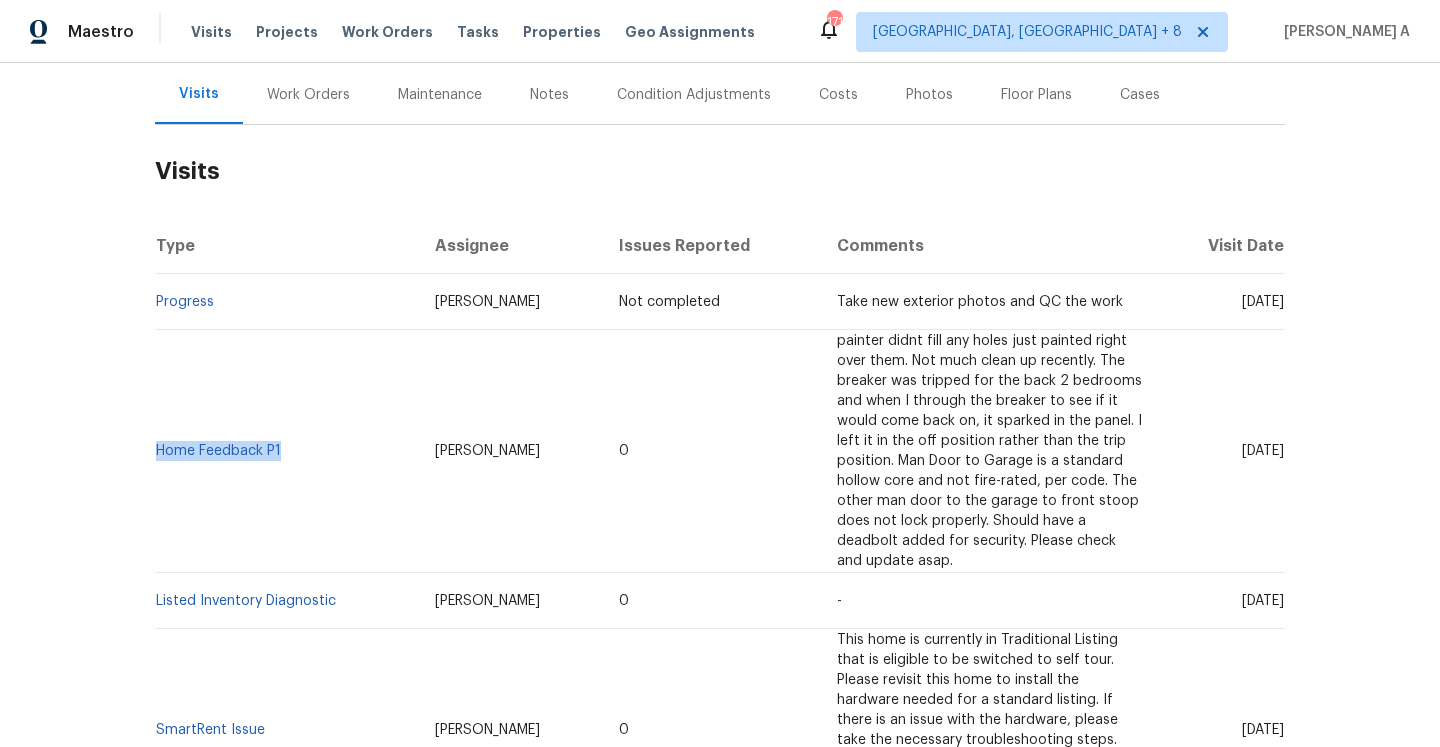 copy on "Home Feedback P1" 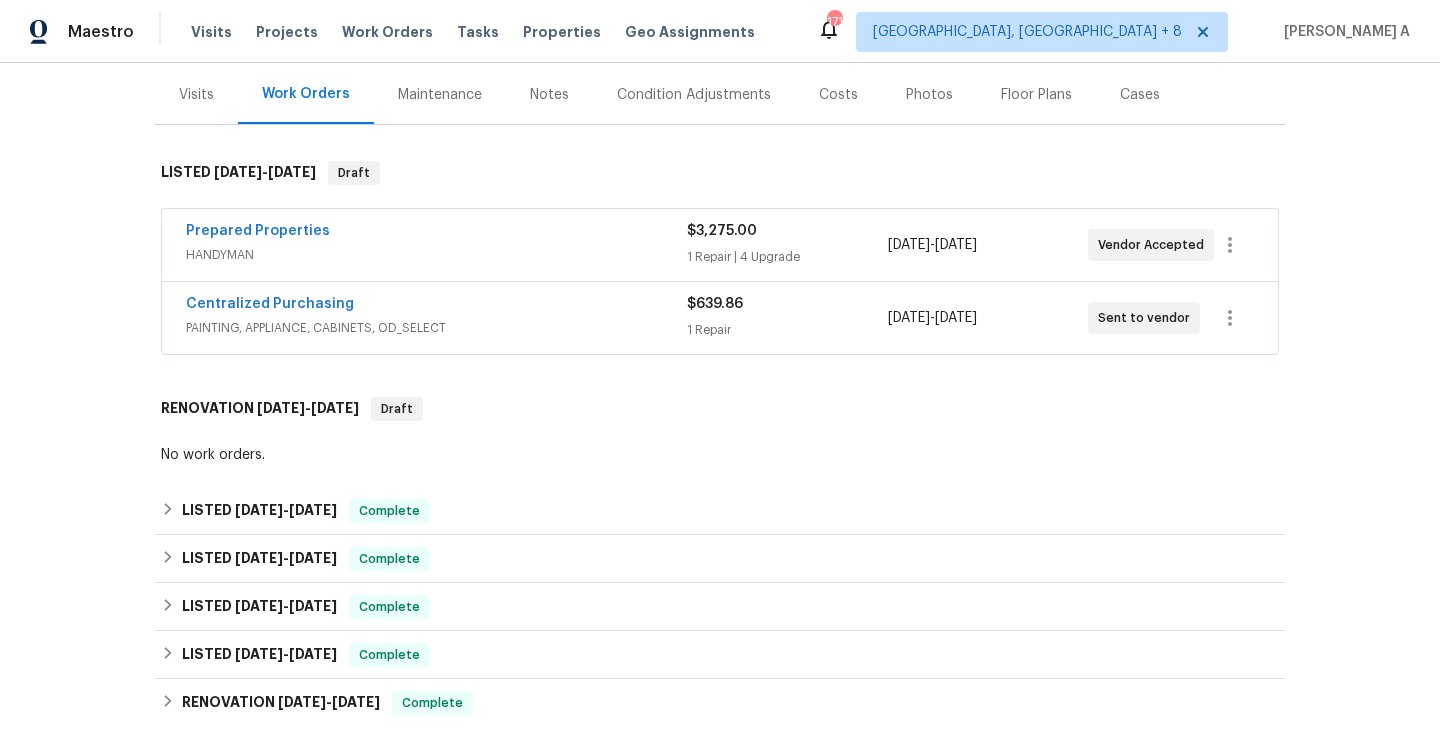 click on "PAINTING, APPLIANCE, CABINETS, OD_SELECT" at bounding box center [436, 328] 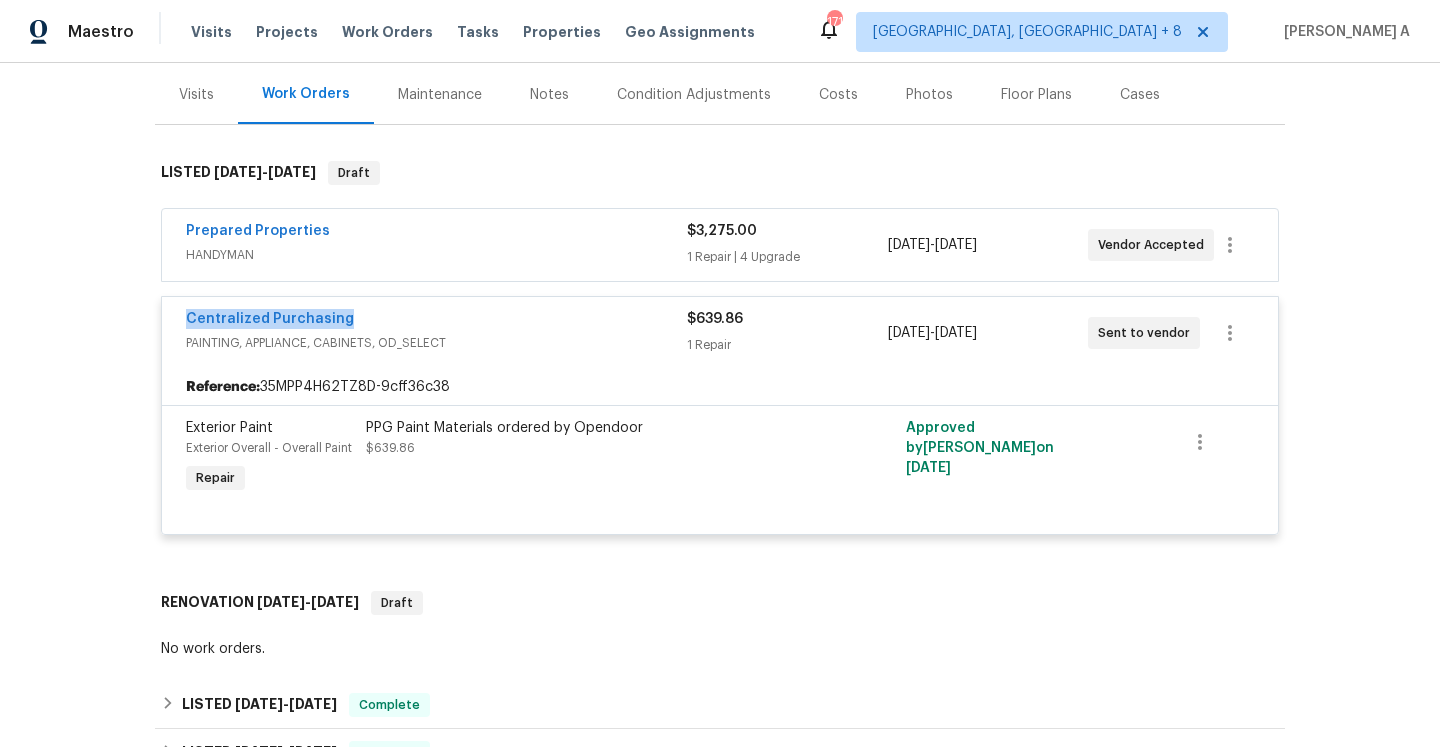drag, startPoint x: 179, startPoint y: 318, endPoint x: 344, endPoint y: 321, distance: 165.02727 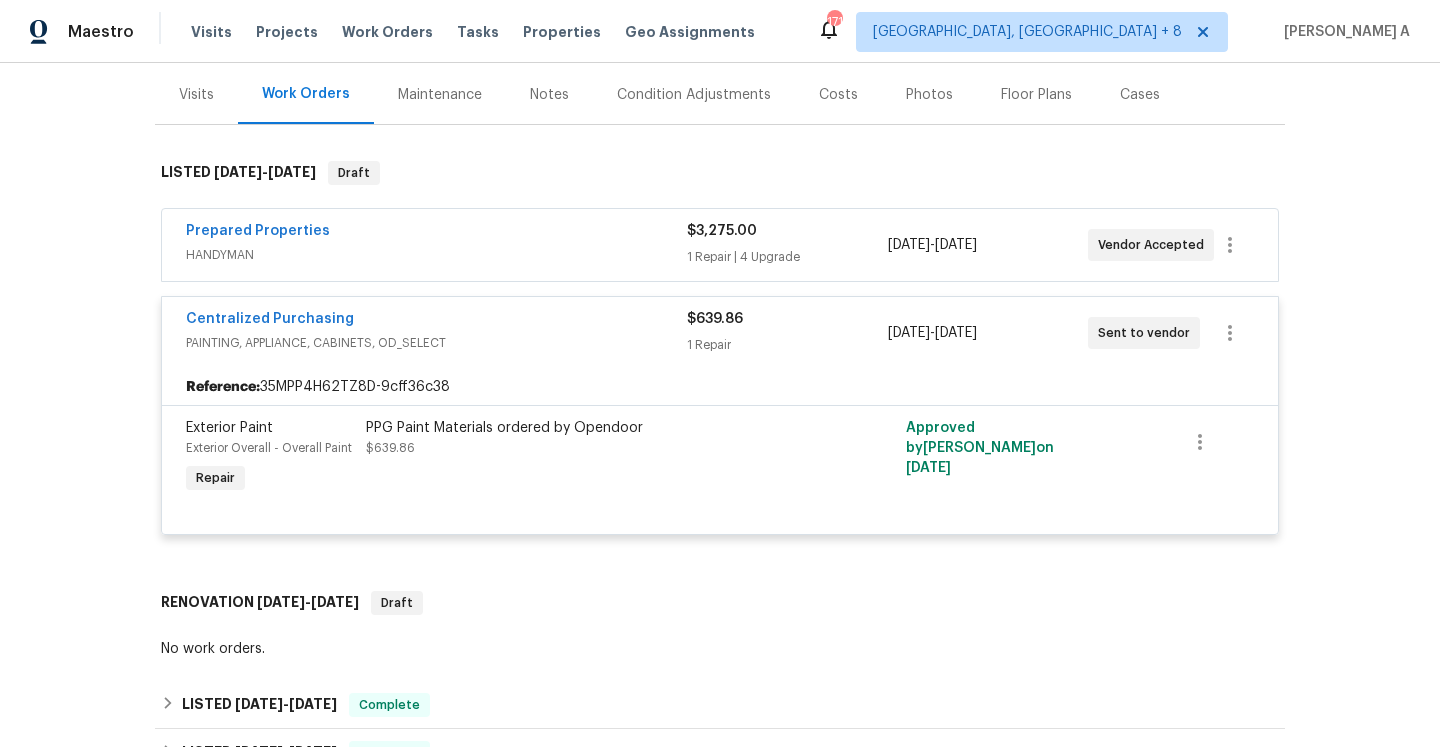 click on "Prepared Properties" at bounding box center (436, 233) 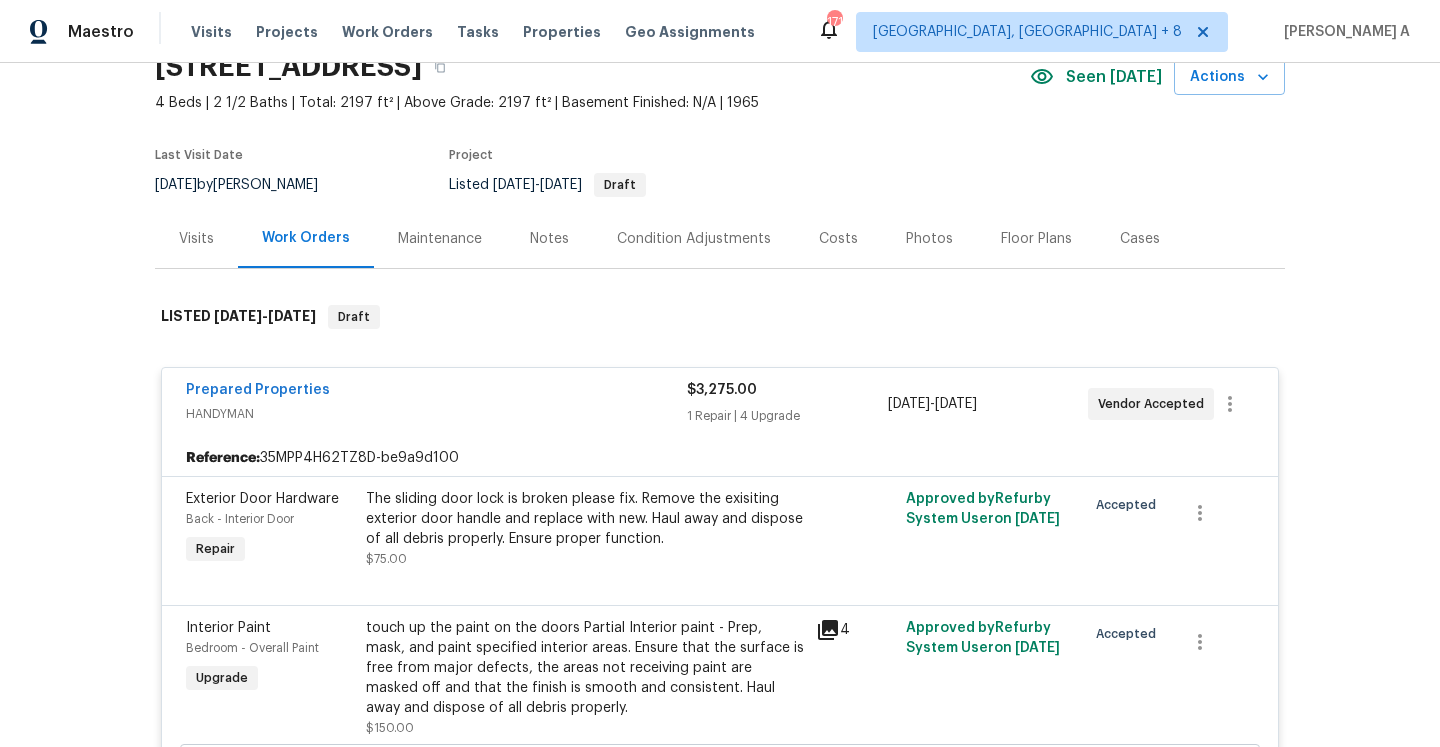 scroll, scrollTop: 0, scrollLeft: 0, axis: both 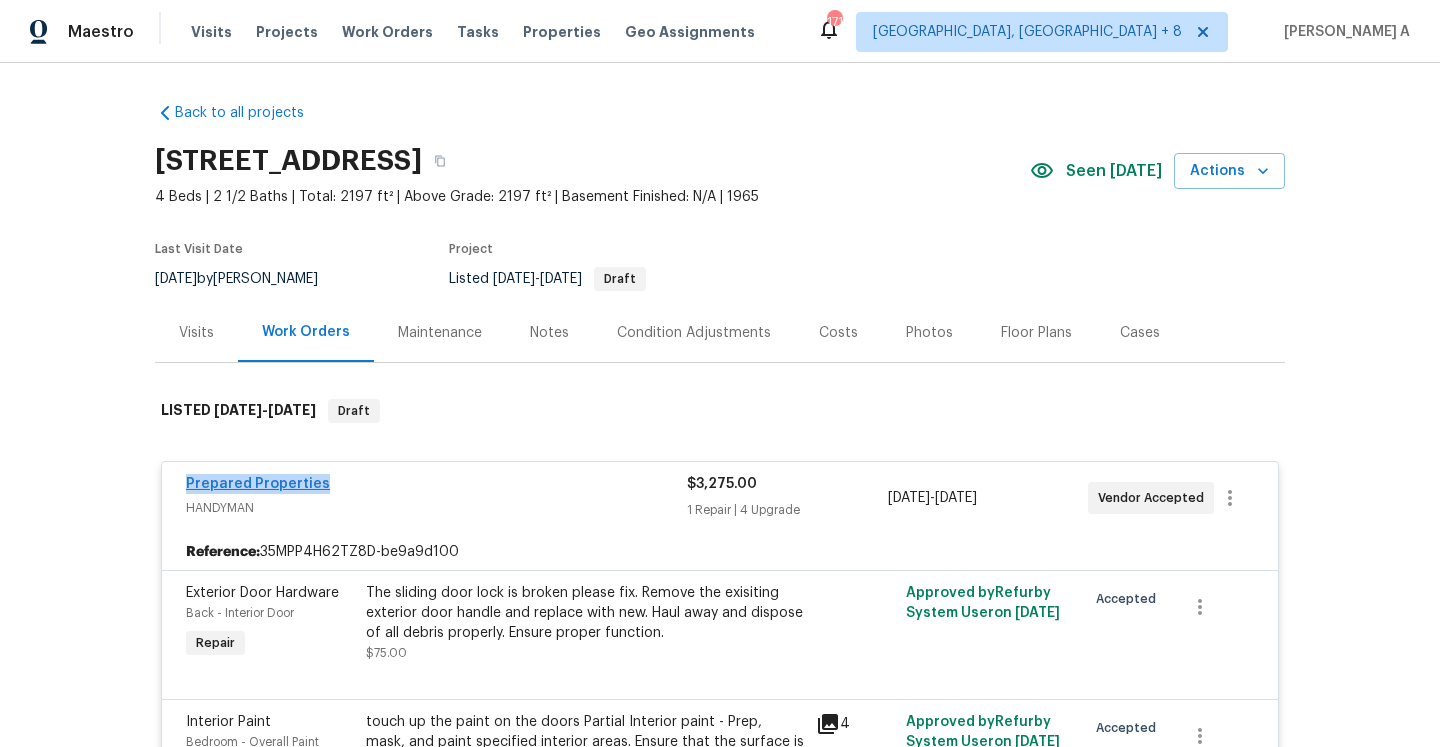 drag, startPoint x: 328, startPoint y: 490, endPoint x: 186, endPoint y: 485, distance: 142.088 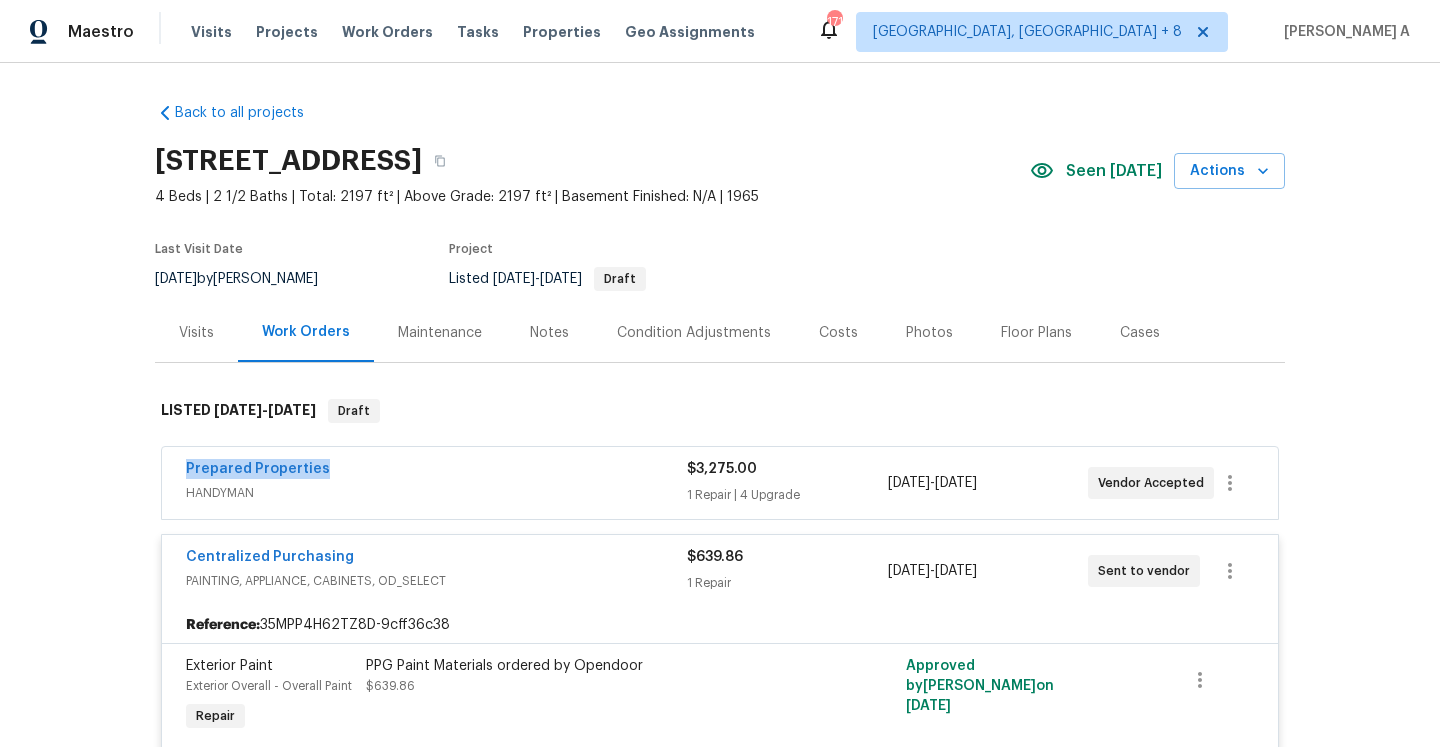 copy on "Prepared Properties" 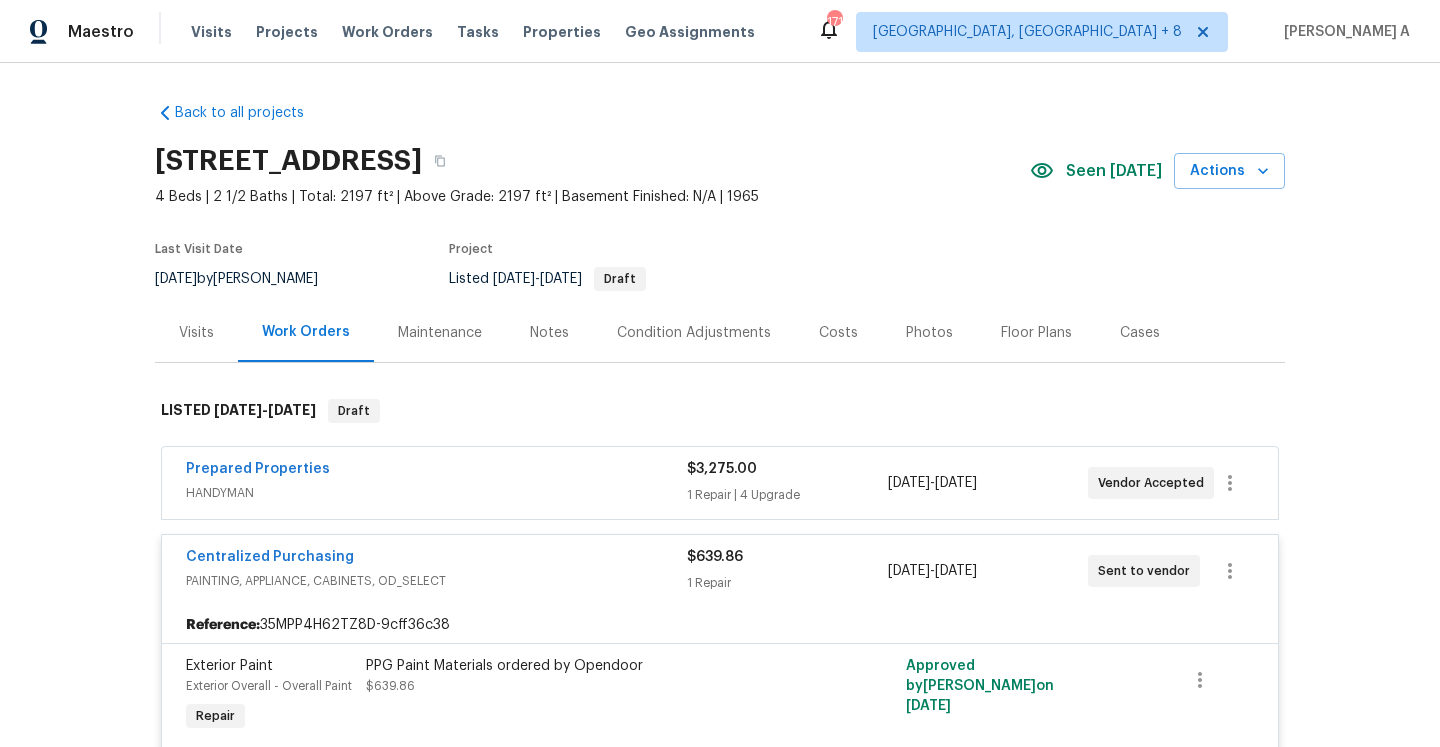 click on "PAINTING, APPLIANCE, CABINETS, OD_SELECT" at bounding box center (436, 581) 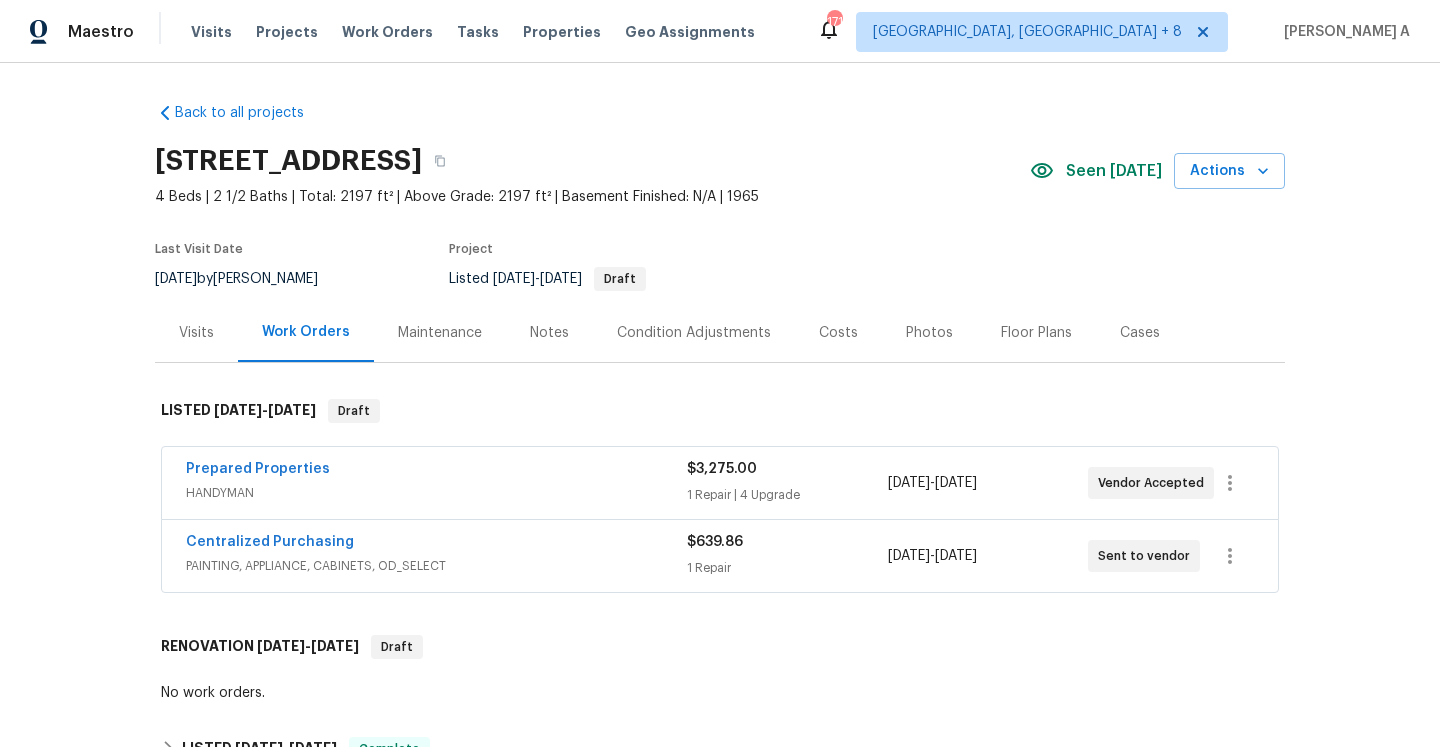 click on "Prepared Properties" at bounding box center [436, 471] 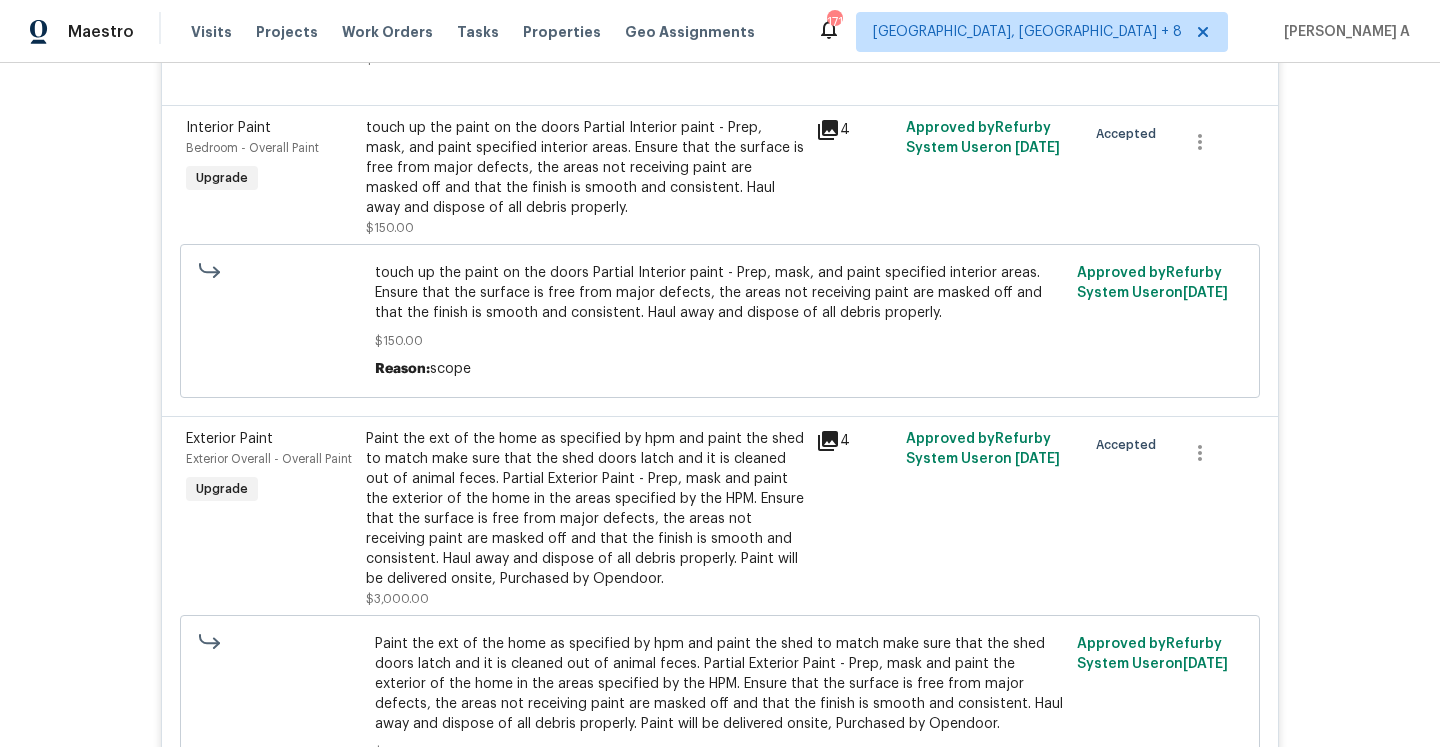 scroll, scrollTop: 0, scrollLeft: 0, axis: both 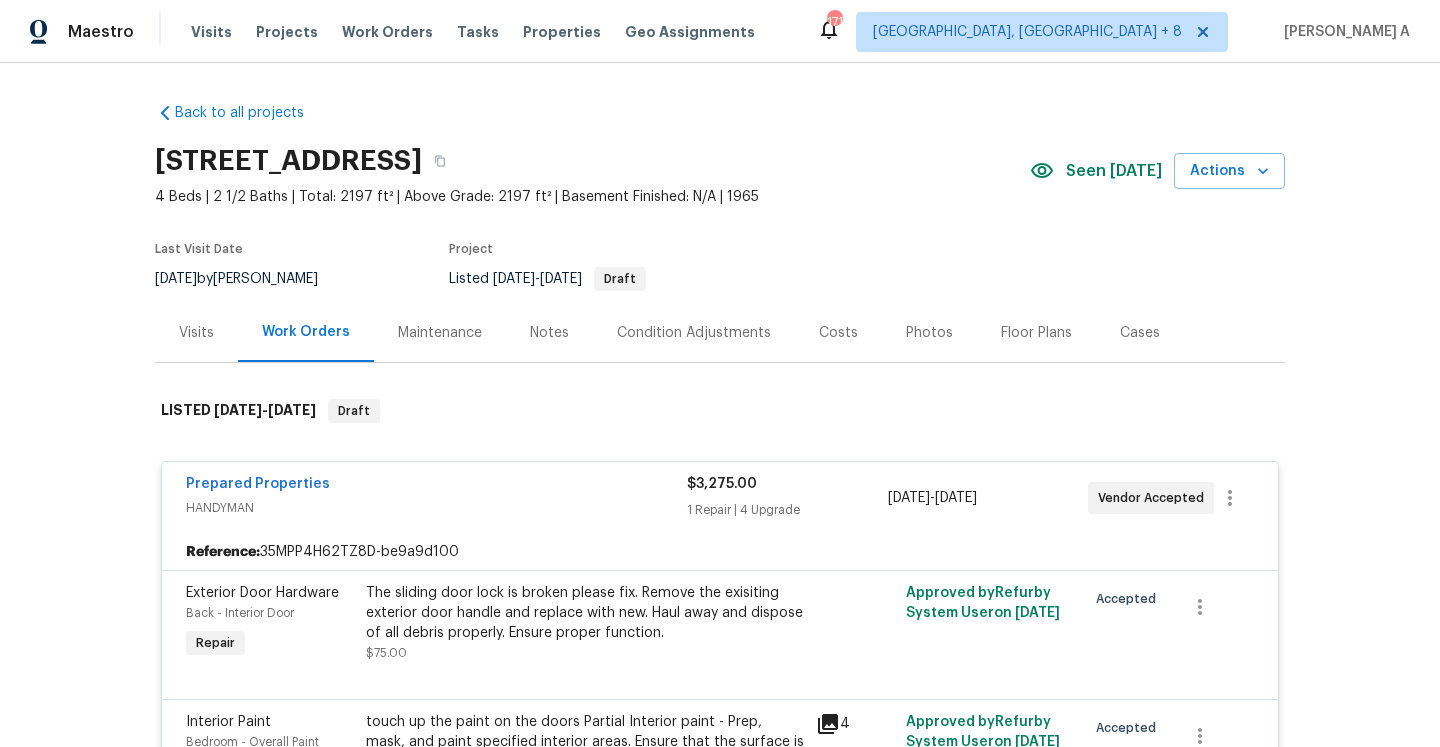 click on "Visits" at bounding box center (196, 332) 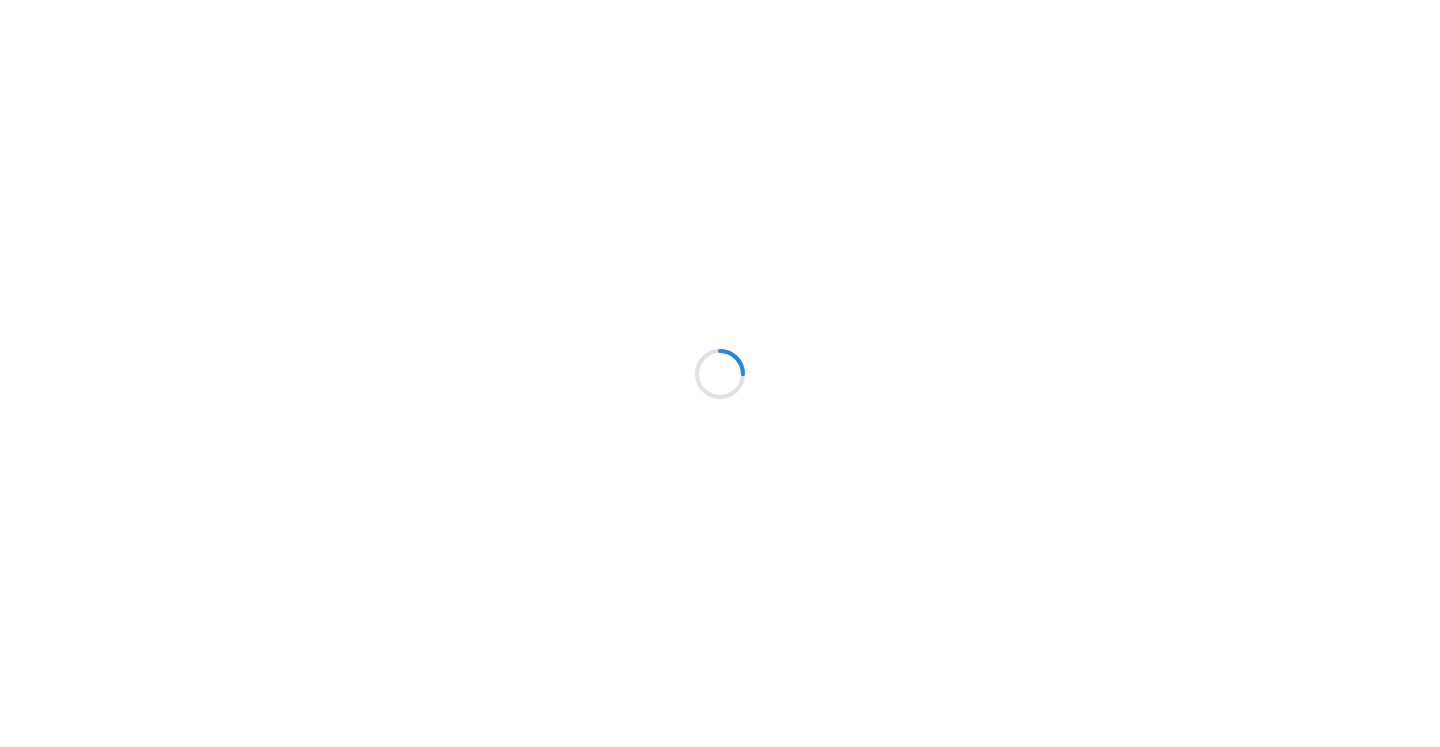 scroll, scrollTop: 0, scrollLeft: 0, axis: both 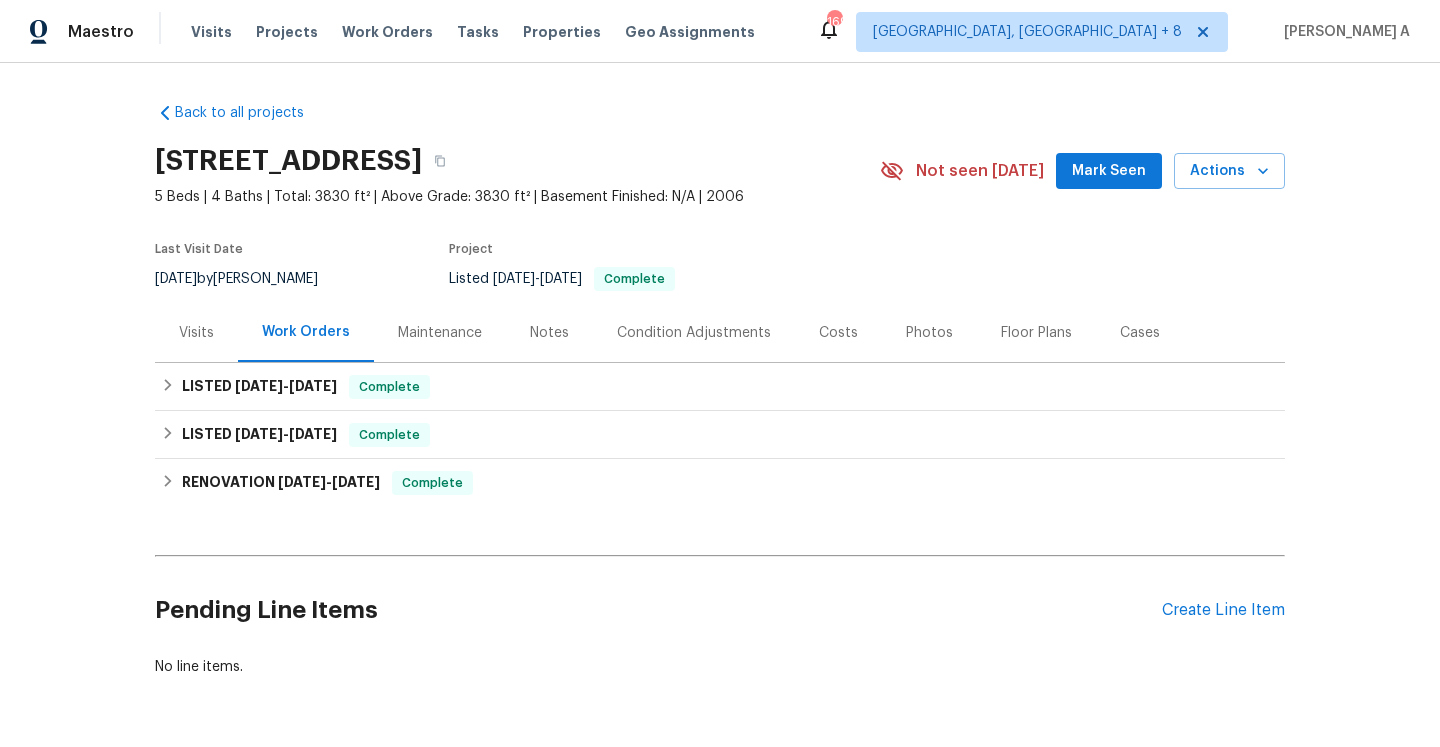 click on "Visits" at bounding box center (196, 332) 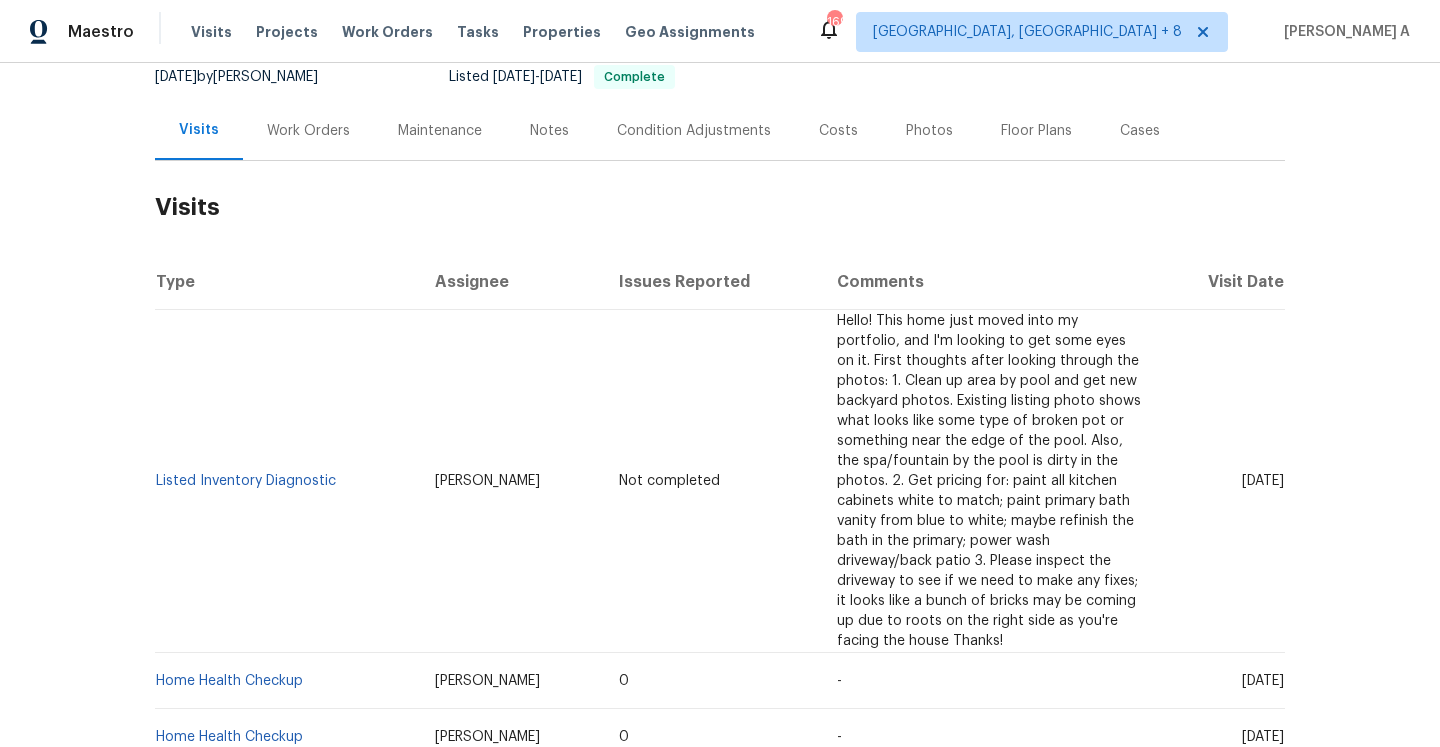 scroll, scrollTop: 347, scrollLeft: 0, axis: vertical 